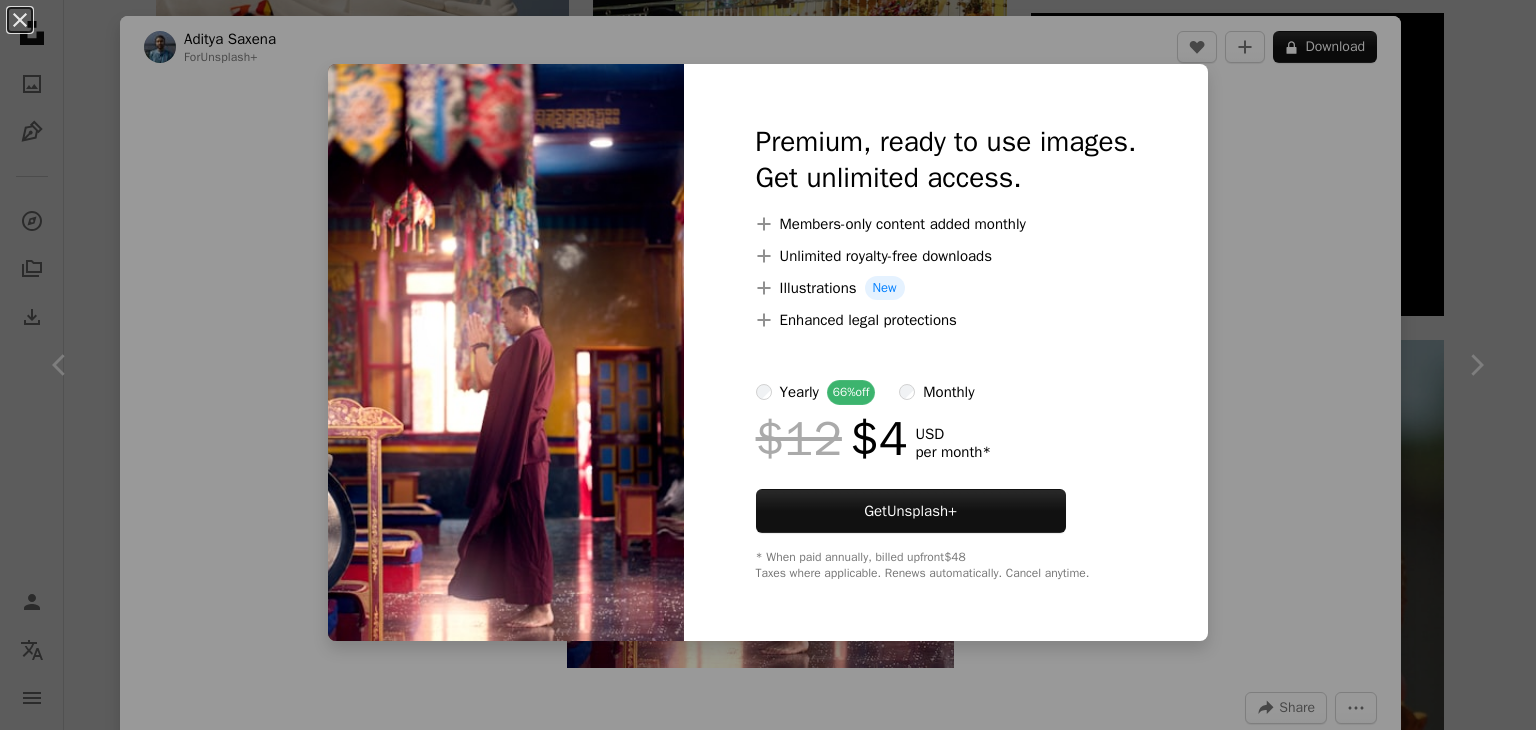 scroll, scrollTop: 1700, scrollLeft: 0, axis: vertical 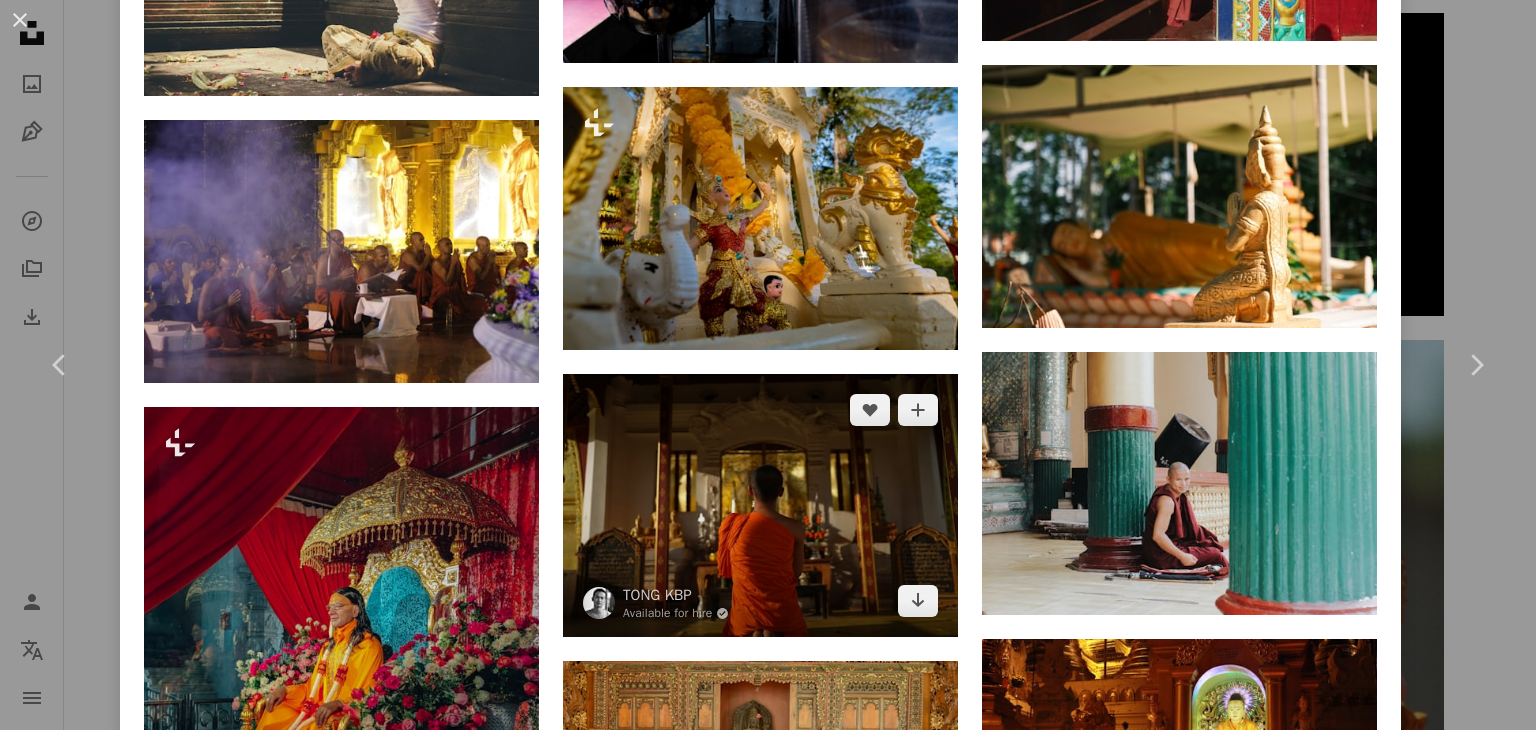 click at bounding box center (760, 505) 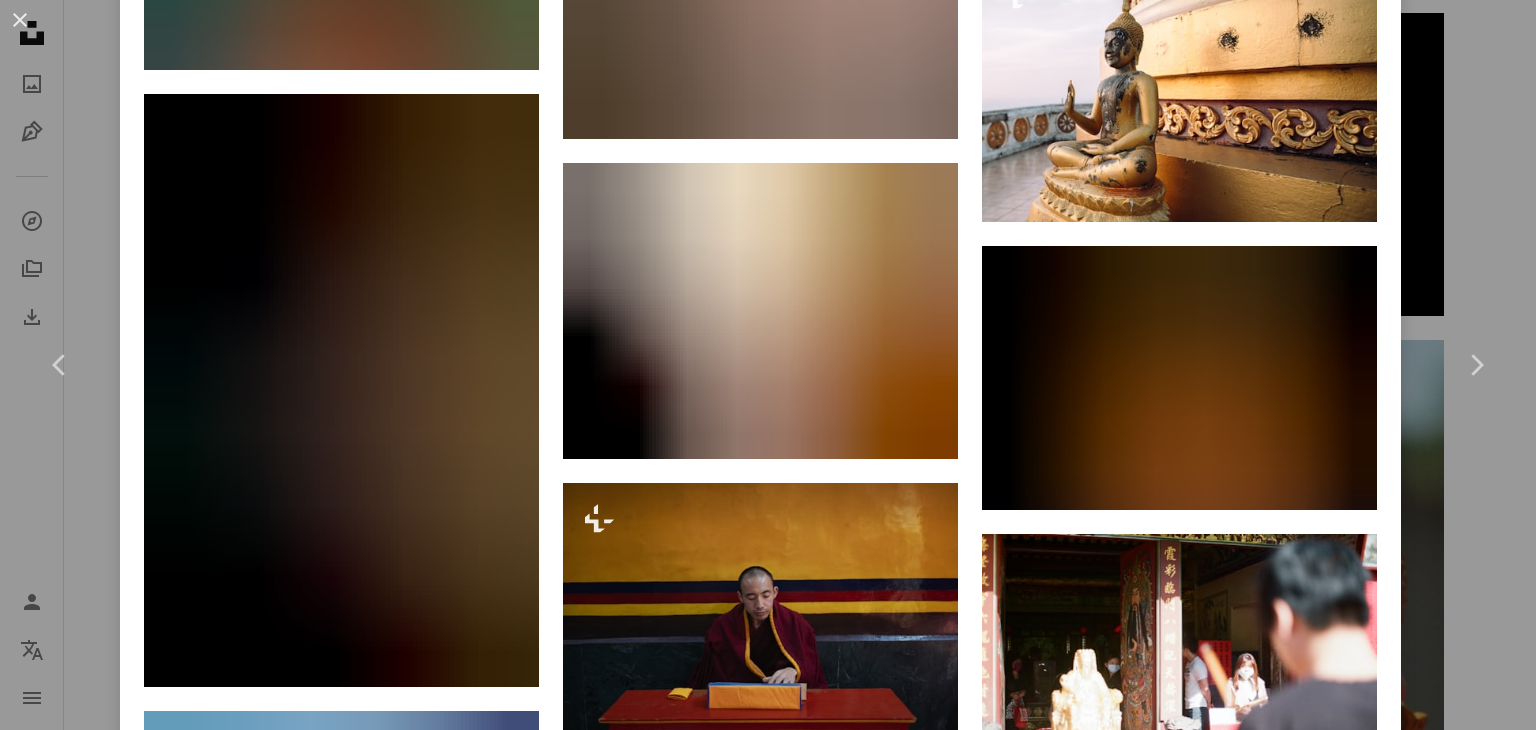 scroll, scrollTop: 8424, scrollLeft: 0, axis: vertical 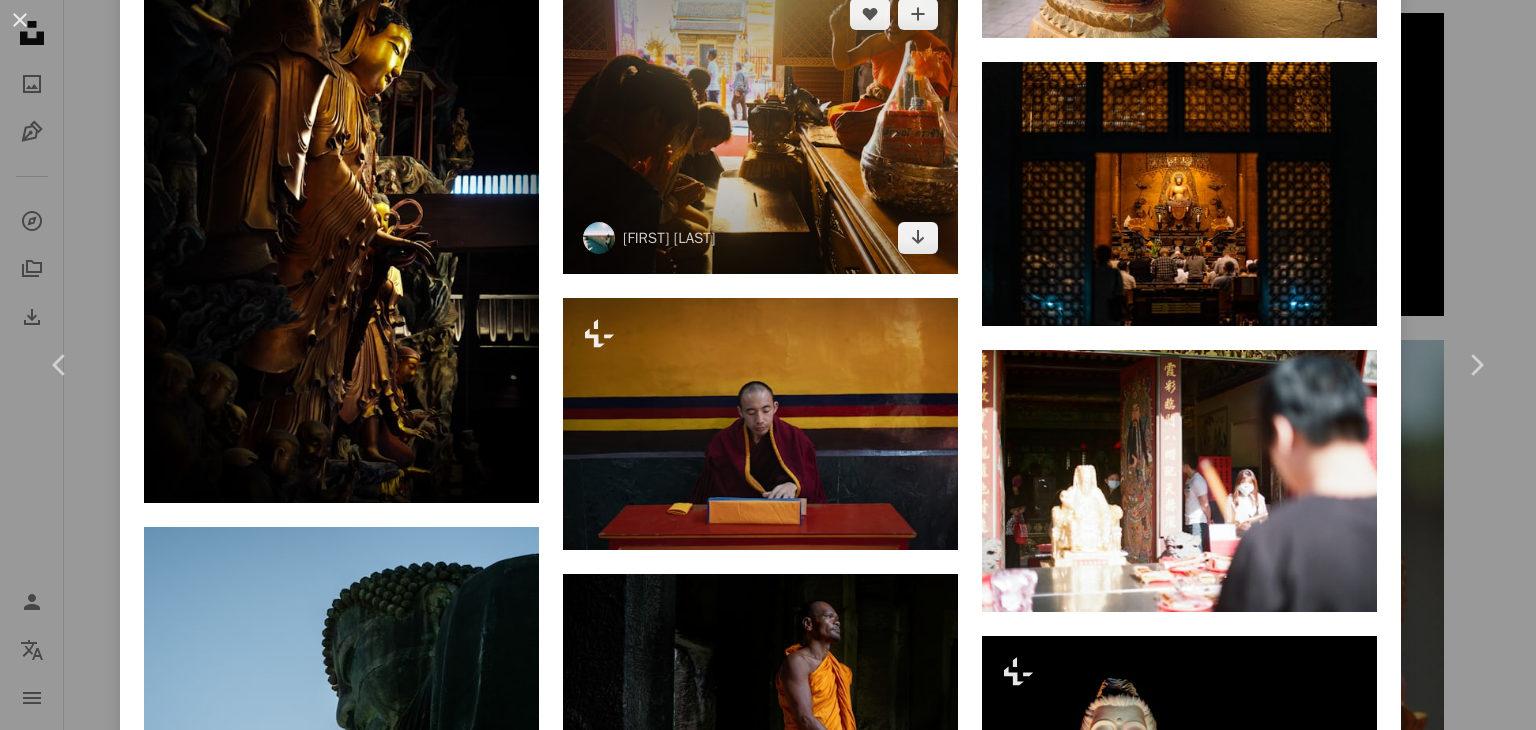 click at bounding box center (760, 126) 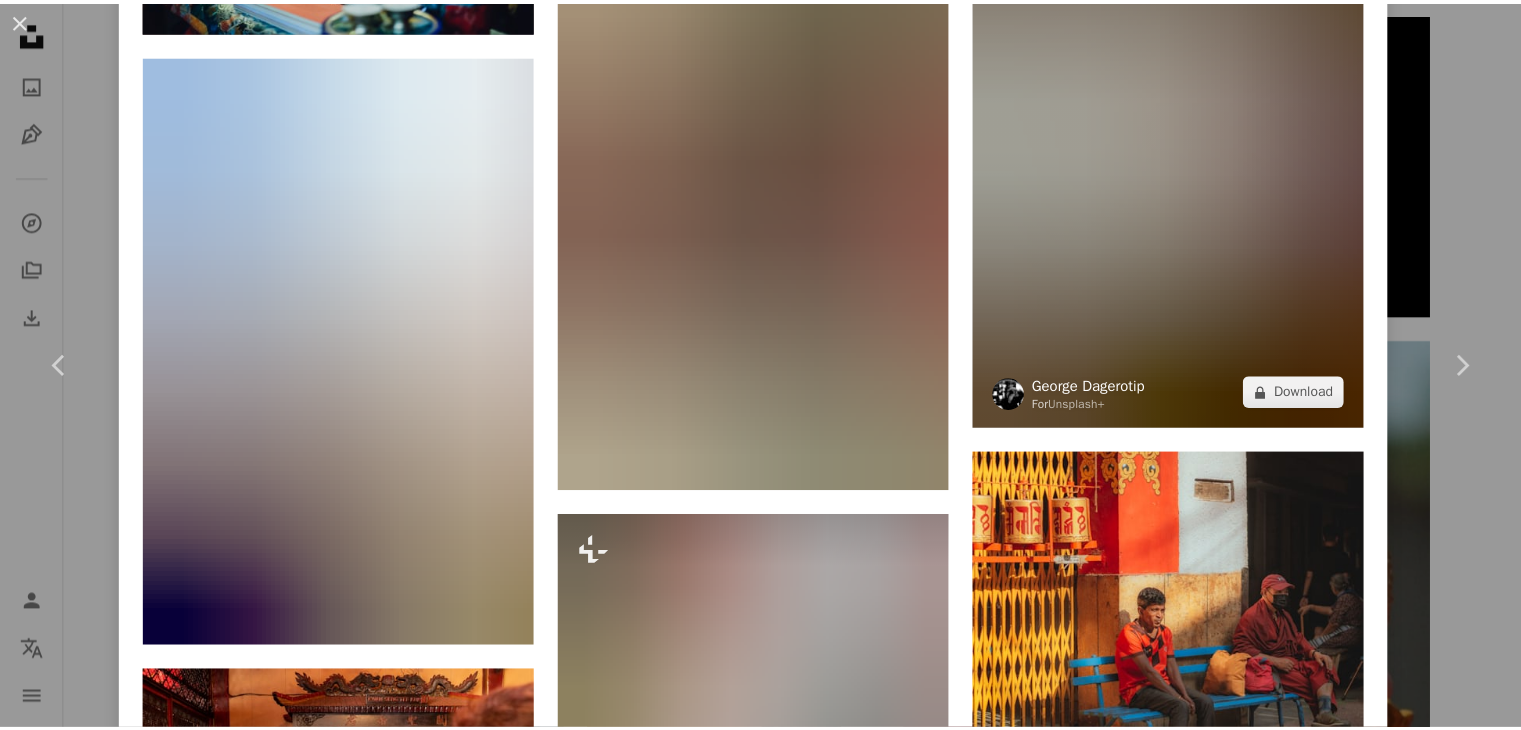 scroll, scrollTop: 7199, scrollLeft: 0, axis: vertical 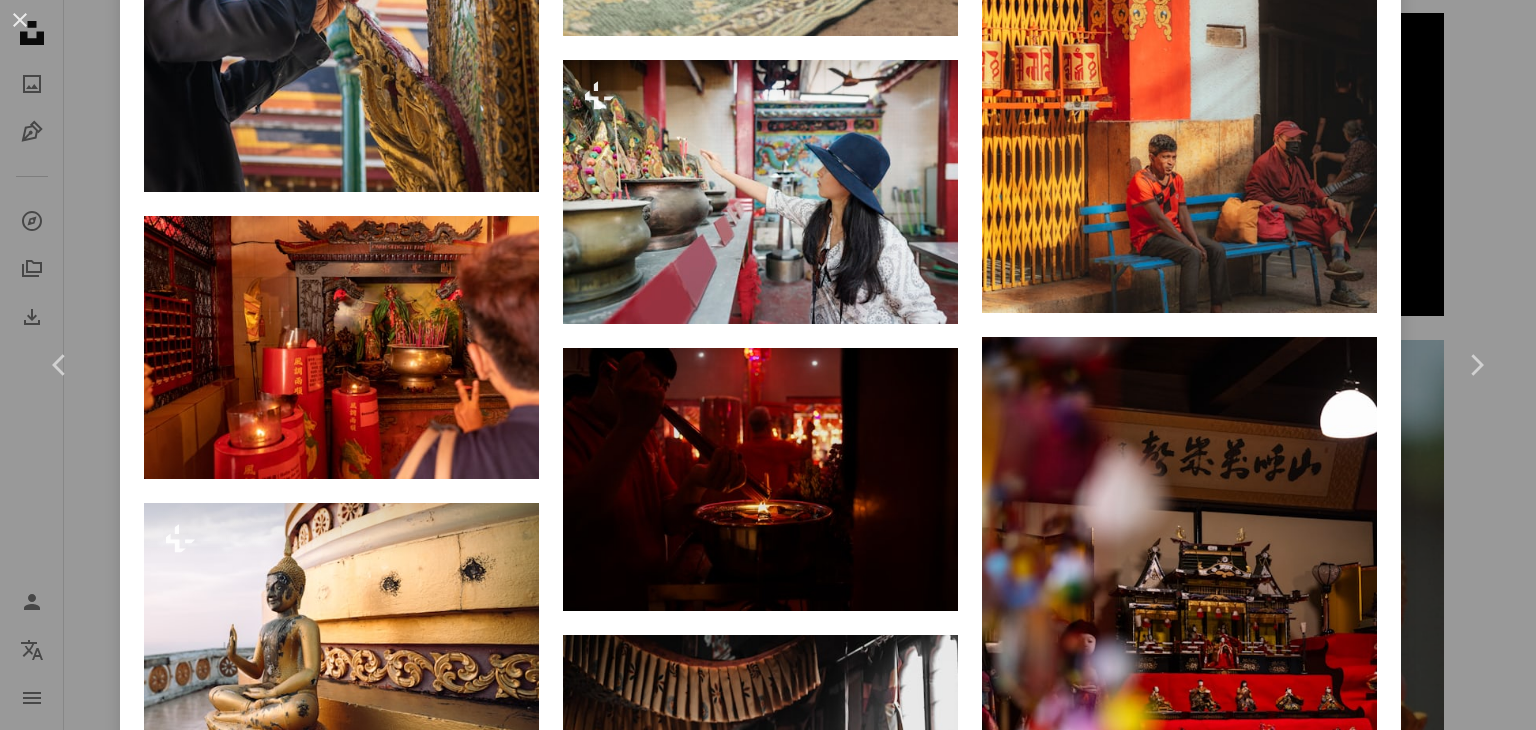 click on "Bryan 李同学 bryanli A heart A plus sign Download free Chevron down Zoom in Views 3,147 Downloads 57 A forward-right arrow Share Info icon Info More Actions Calendar outlined Published on [MONTH] [DAY], [YEAR] Camera Apple, iPhone 6s Safety Free to use under the Unsplash License travel people temple building human interior design restaurant furniture table indoors Backgrounds Browse premium related images on iStock | Save 20% with code UNSPLASH20 View more on iStock ↗ Related images A heart A plus sign Kelsey He Arrow pointing down A heart A plus sign Jesse Le Arrow pointing down A heart A plus sign Raimond Klavins Arrow pointing down A heart A plus sign Amo fif Arrow pointing down A heart A plus sign Polina Kuzovkova Available for hire A checkmark inside of a circle Arrow pointing down A heart A plus sign Jingming Pan Arrow pointing down A heart A plus sign Norbert Braun Available for hire A checkmark inside of a circle Arrow pointing down Plus sign for Unsplash+ A heart" at bounding box center [768, 365] 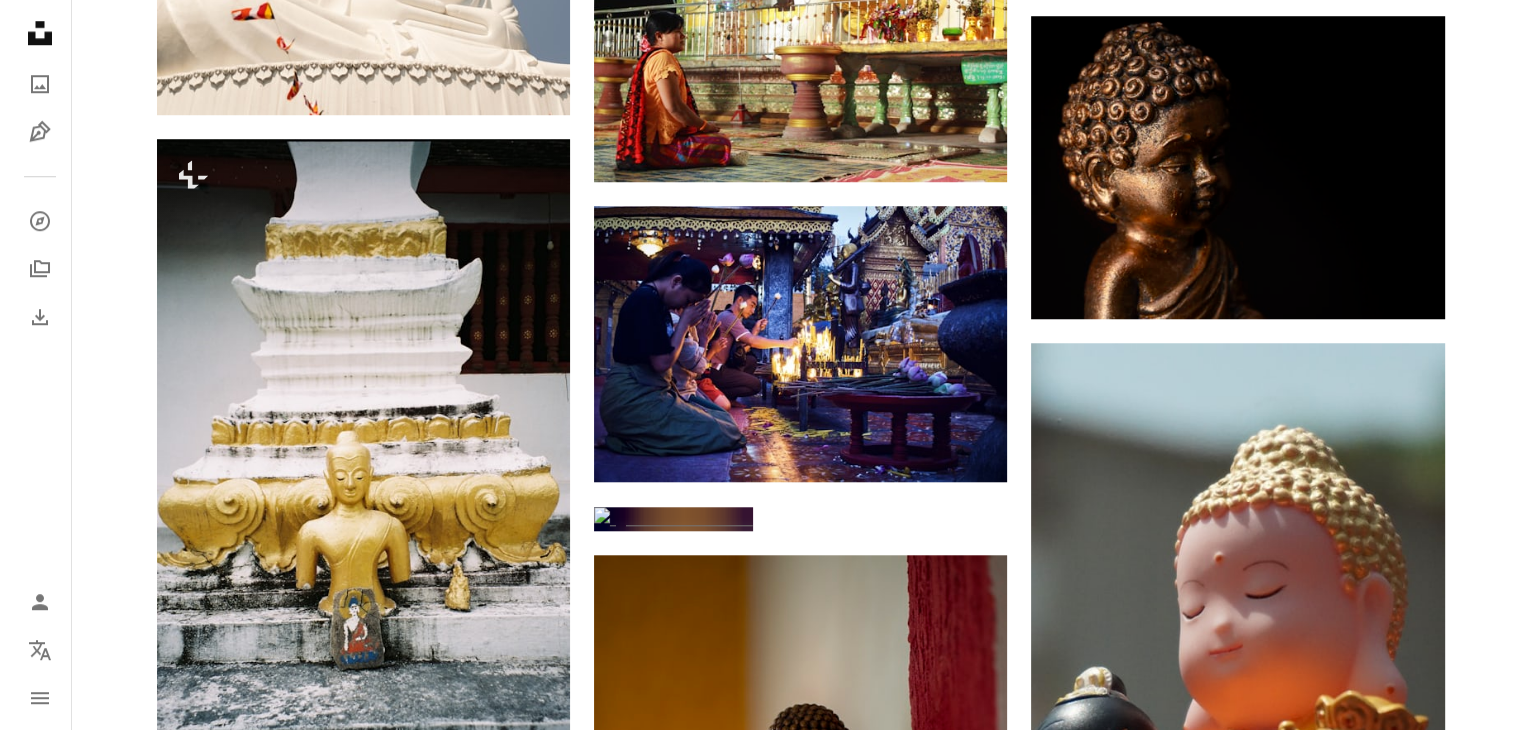scroll, scrollTop: 1700, scrollLeft: 0, axis: vertical 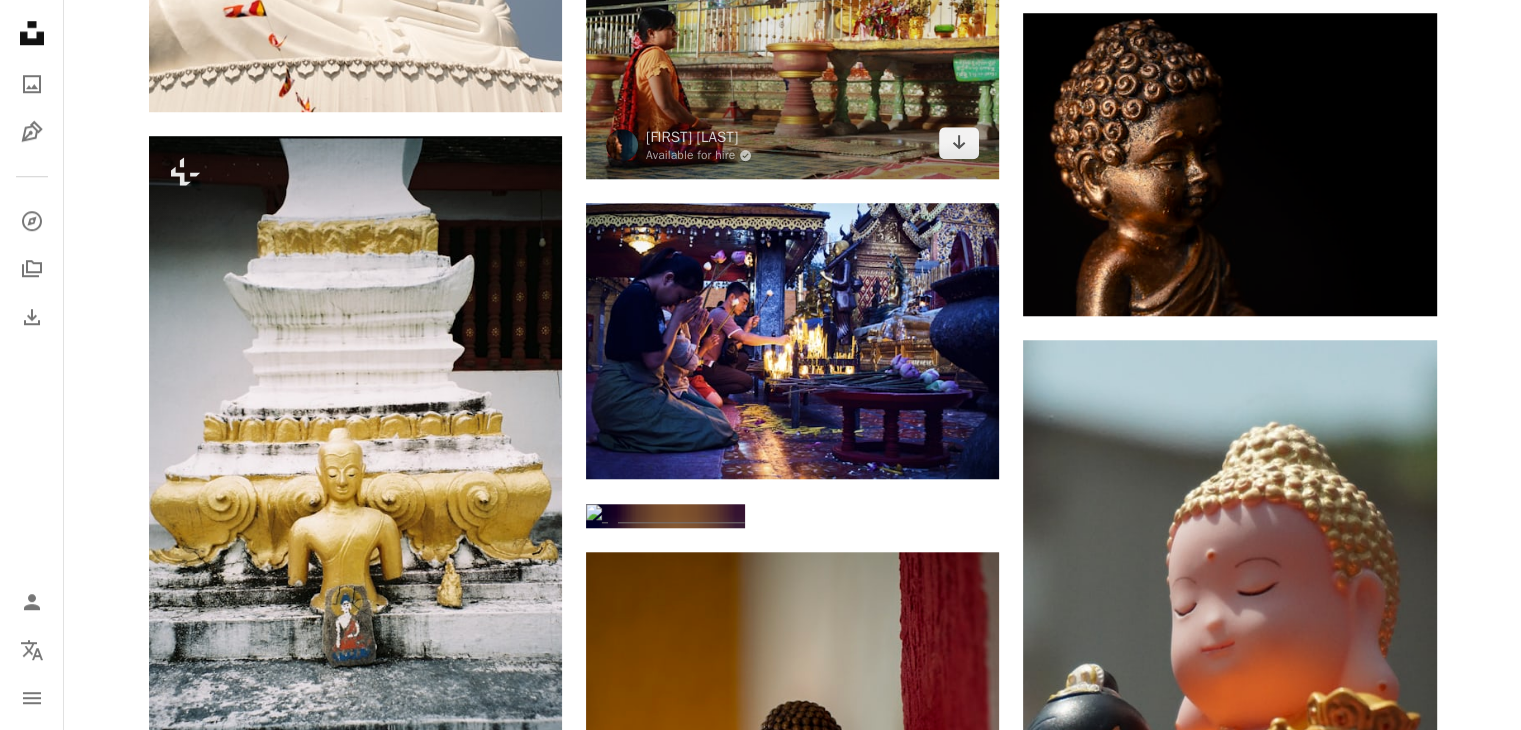 click at bounding box center (792, 41) 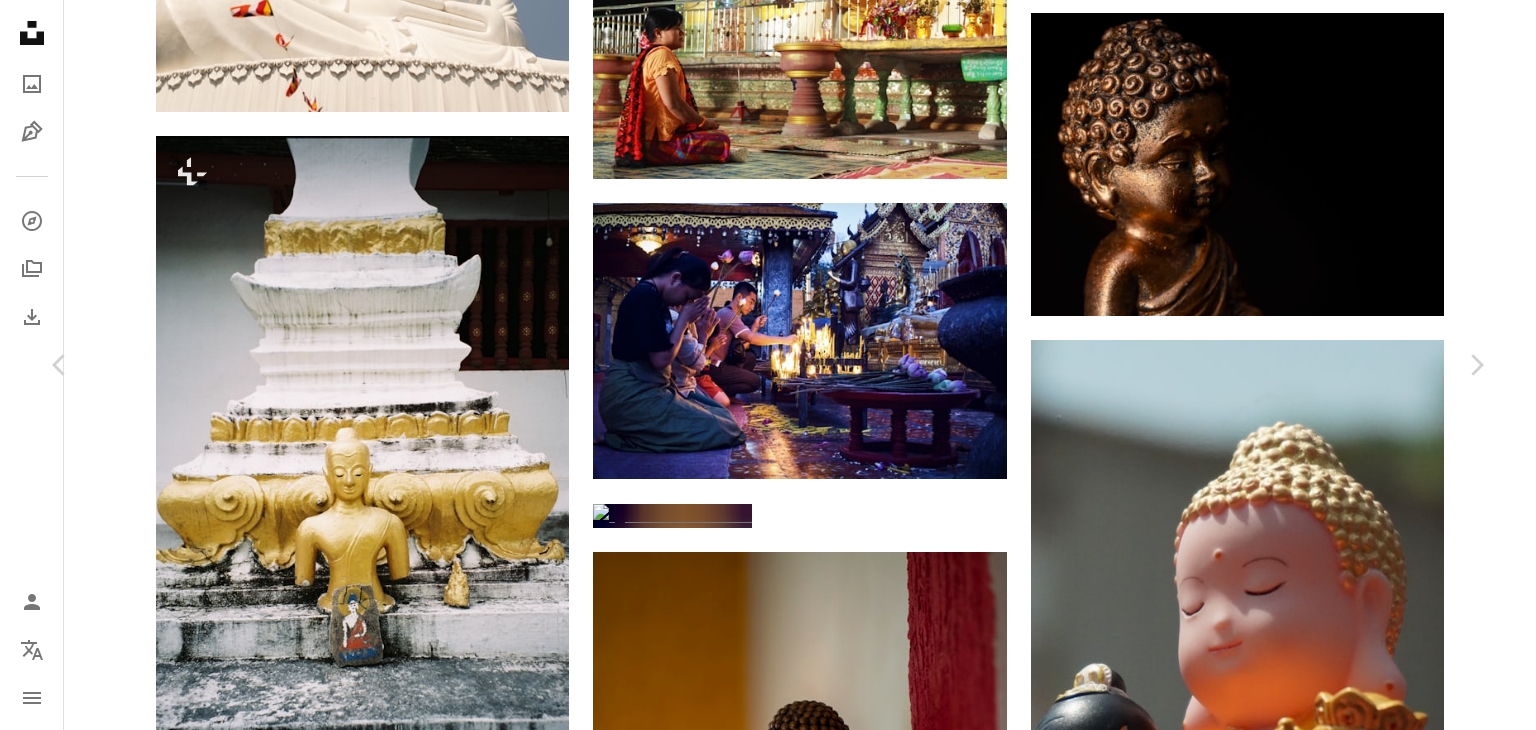 scroll, scrollTop: 2100, scrollLeft: 0, axis: vertical 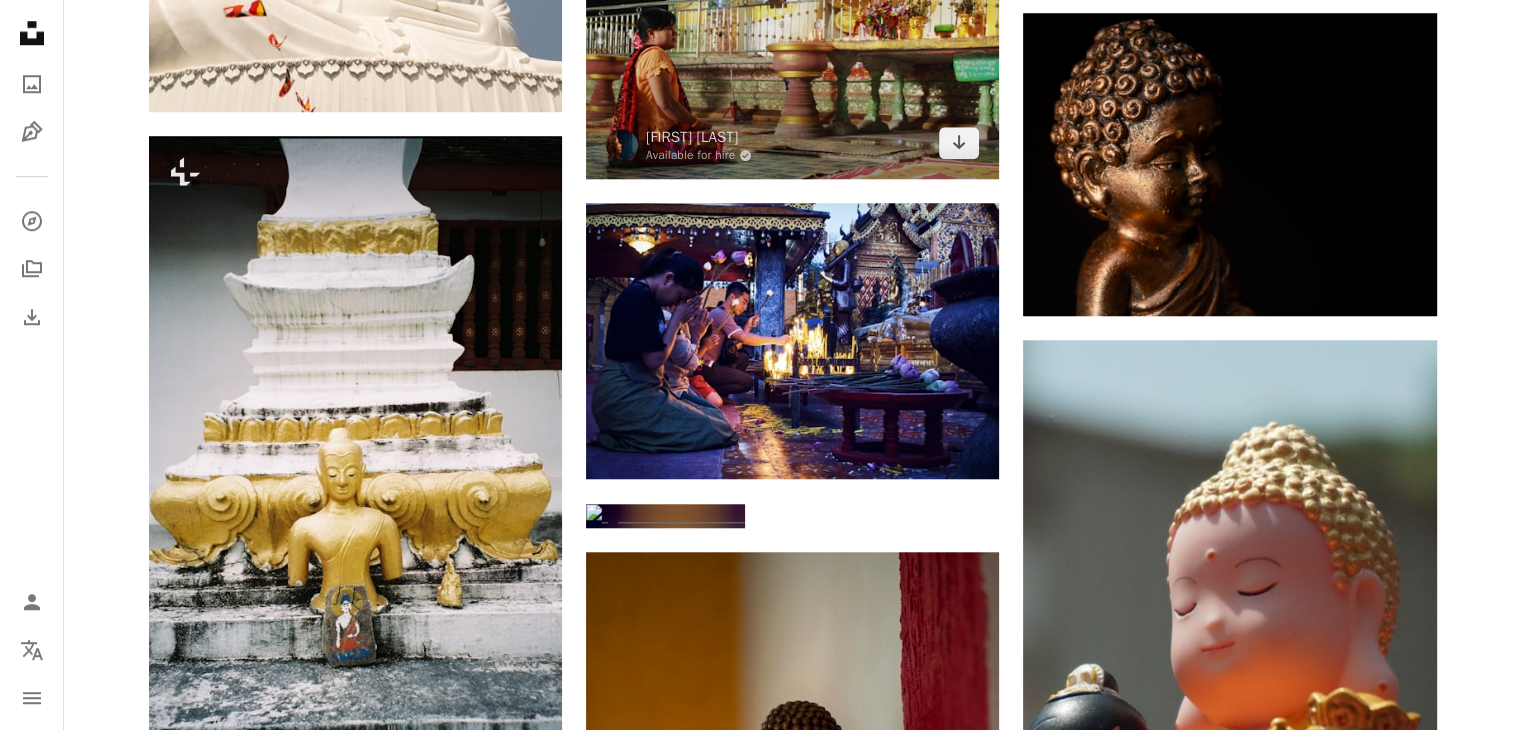 click at bounding box center [792, 41] 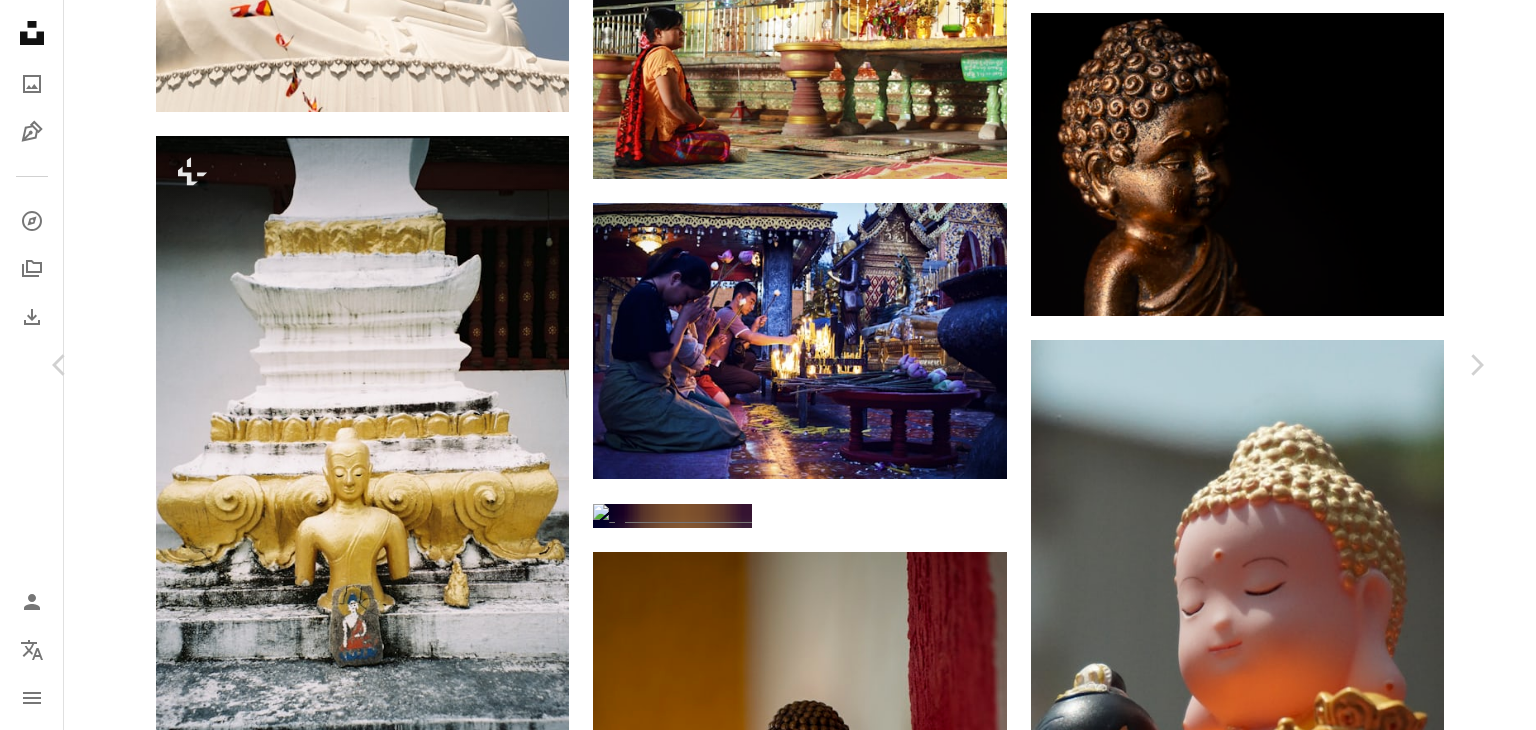 scroll, scrollTop: 2100, scrollLeft: 0, axis: vertical 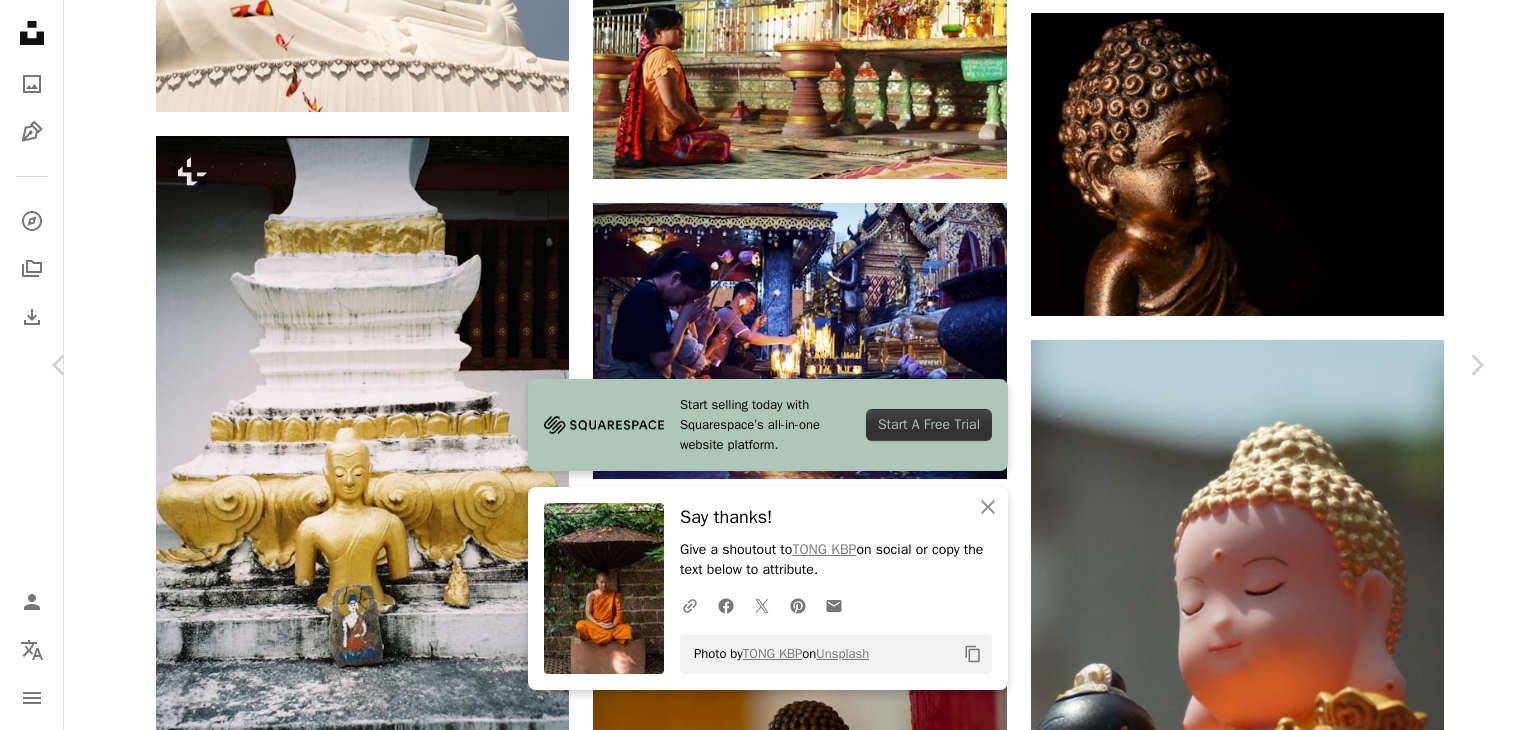 click on "An X shape Chevron left Chevron right Start selling today with Squarespace’s all-in-one website platform. Start A Free Trial An X shape Close Say thanks! Give a shoutout to  [PERSON]  on social or copy the text below to attribute. A URL sharing icon (chains) Facebook icon X (formerly Twitter) icon Pinterest icon An envelope Photo by  [PERSON]  on  Unsplash
Copy content [PERSON] Available for hire A checkmark inside of a circle A heart A plus sign Download free Chevron down Zoom in Views 44,745 Downloads 651 A forward-right arrow Share Info icon Info More Actions sitting meditation  Calendar outlined Published on  [DATE] Camera NIKON CORPORATION, NIKON D810 Safety Free to use under the  Unsplash License temple buddhist monk luang prabang building human architecture thailand brown monk laos HD Wallpapers Browse premium related images on iStock  |  Save 20% with code UNSPLASH20 View more on iStock  ↗ Related images A heart A plus sign [PERSON] Available for hire A checkmark inside of a circle" at bounding box center [768, 11488] 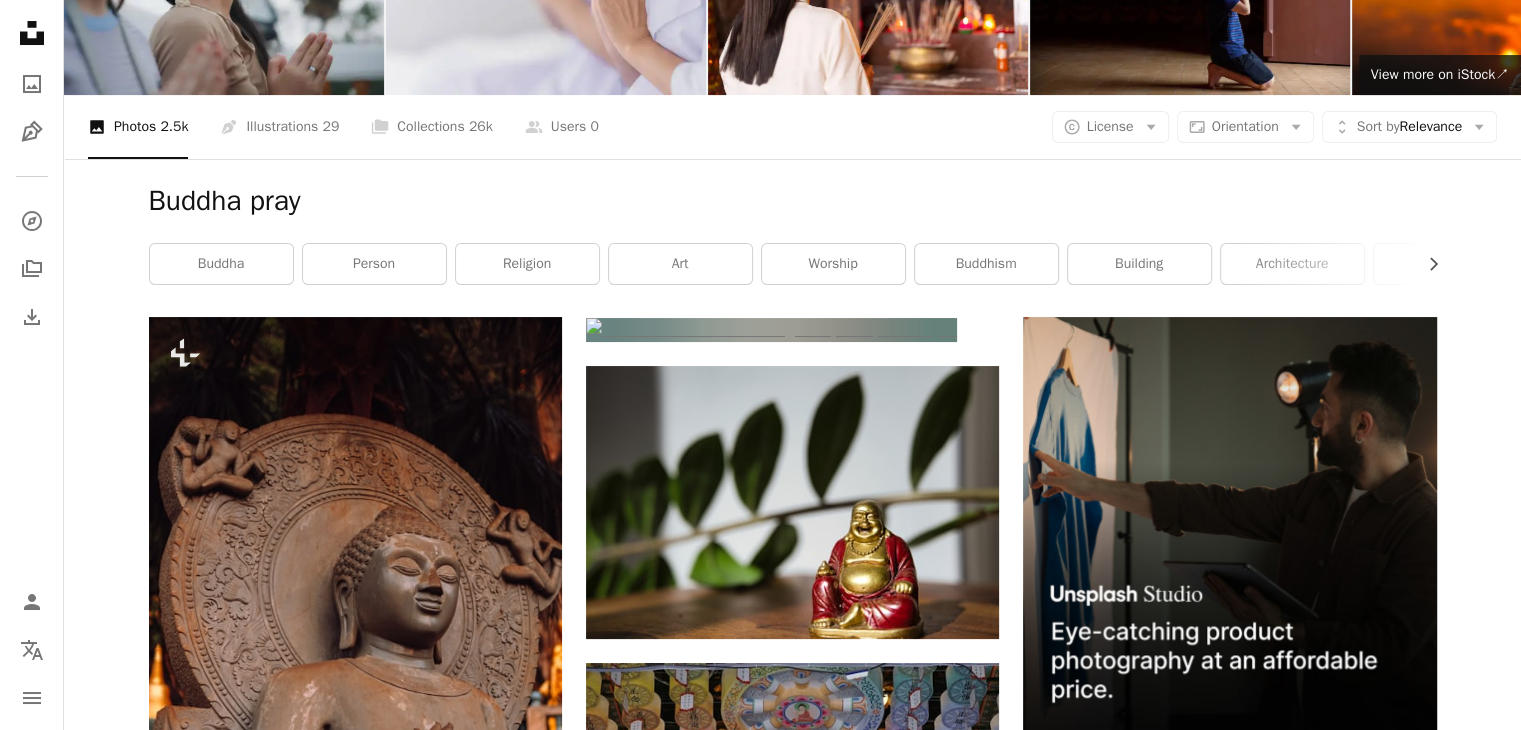 scroll, scrollTop: 0, scrollLeft: 0, axis: both 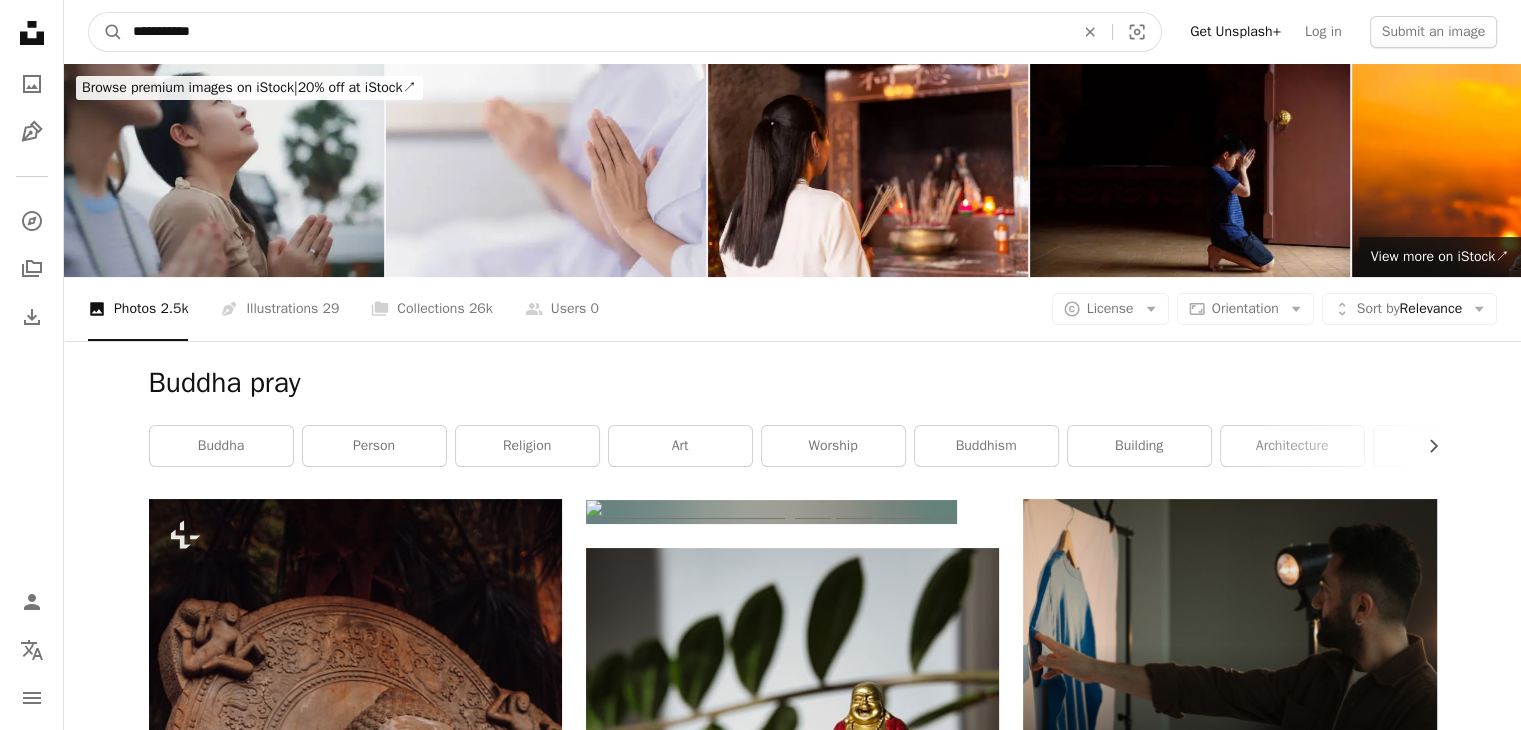 click on "**********" at bounding box center (595, 32) 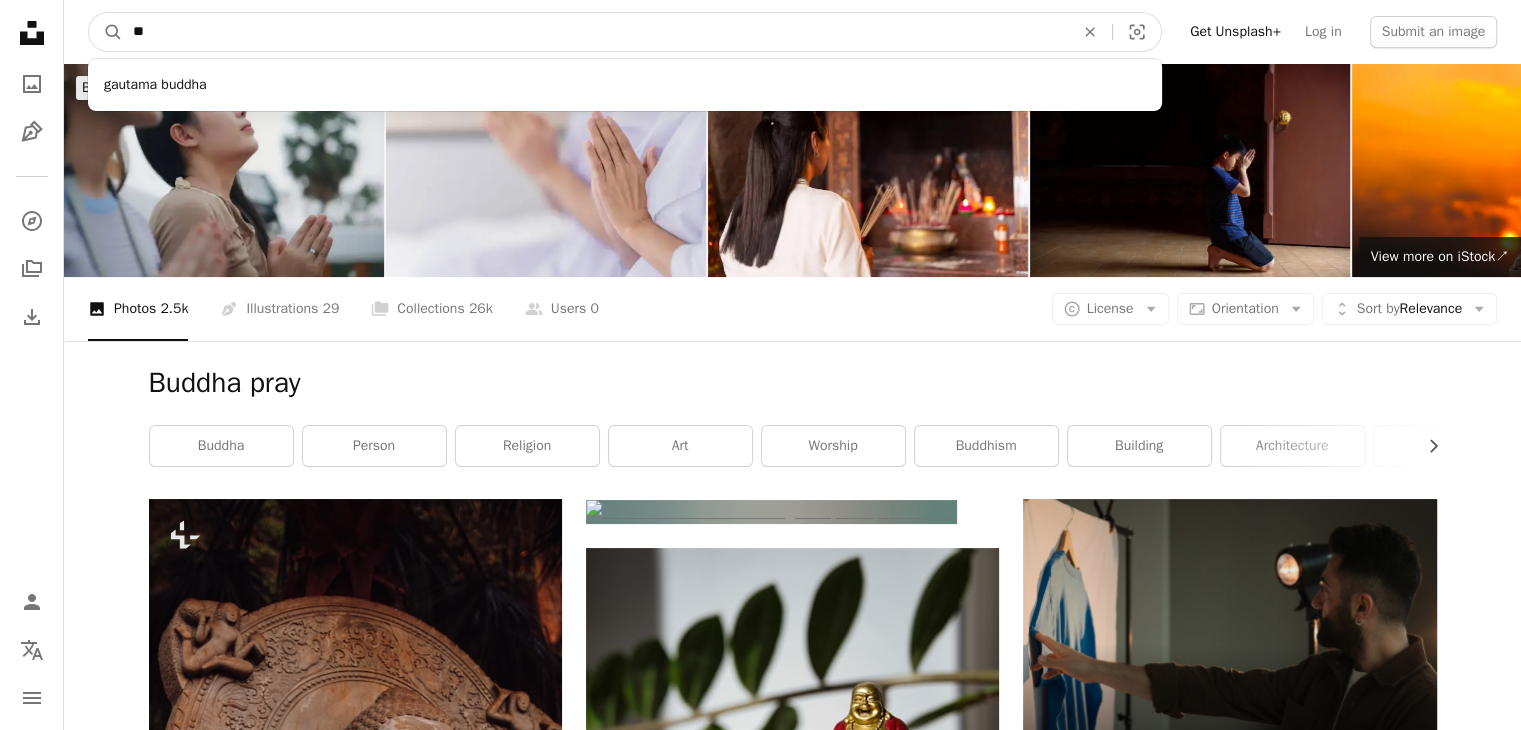 type on "*" 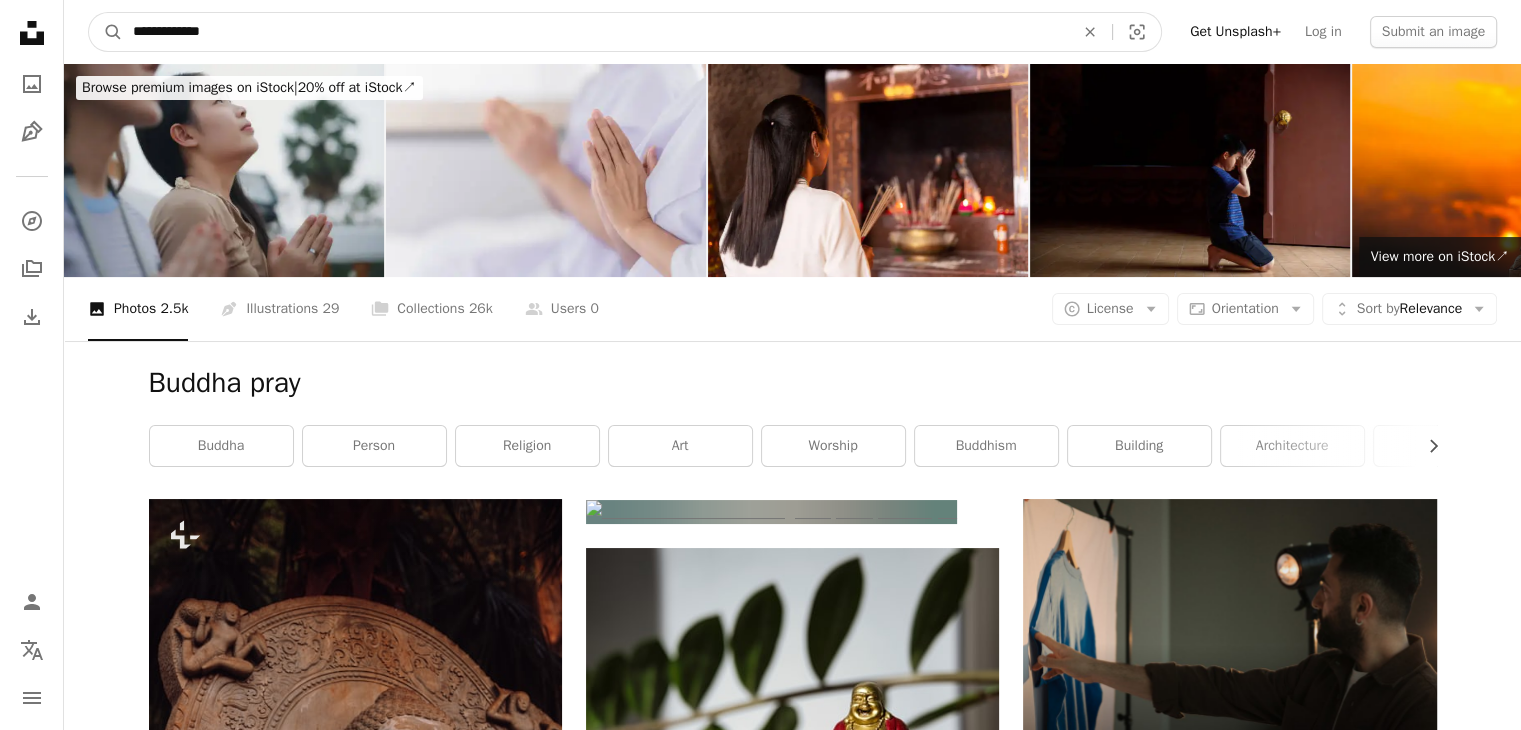 type on "**********" 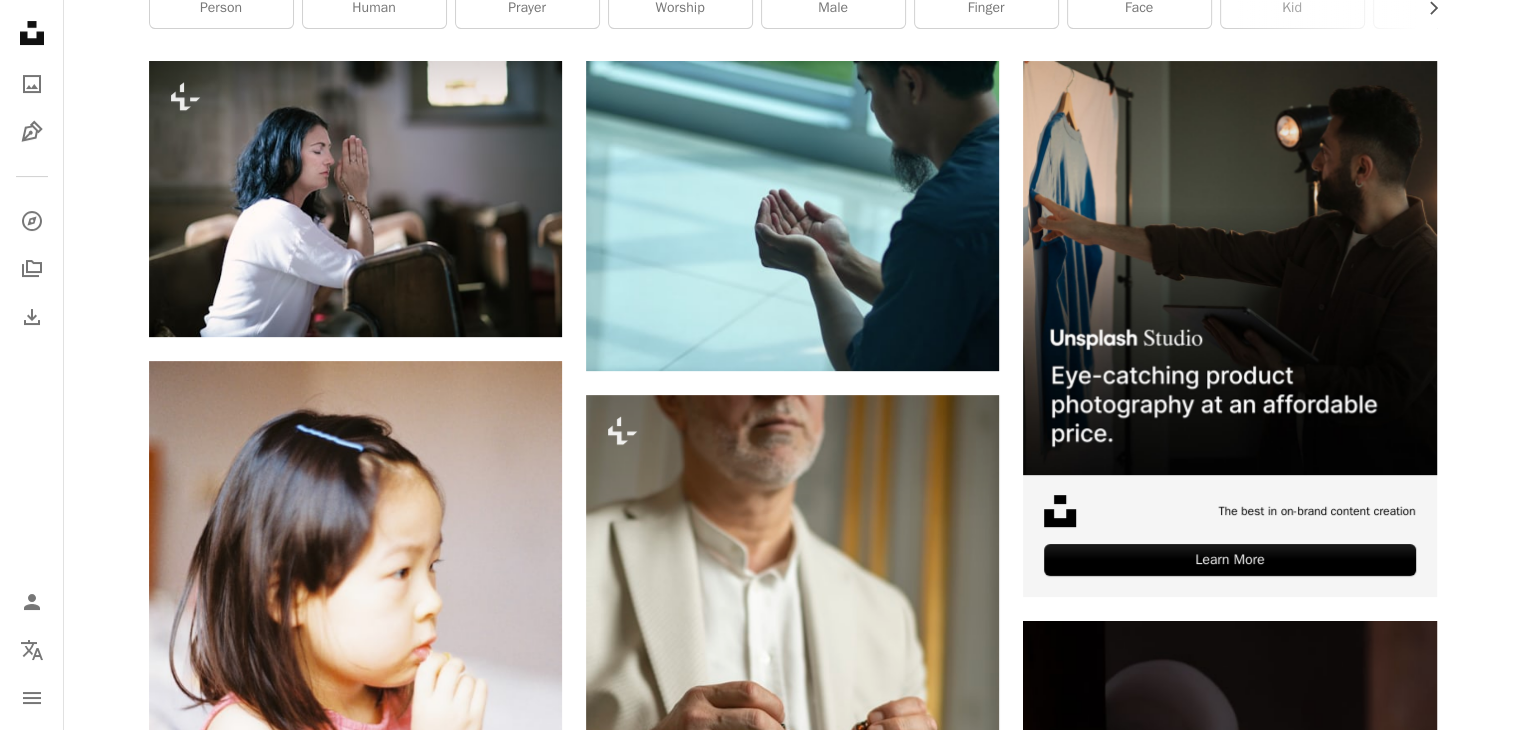 scroll, scrollTop: 400, scrollLeft: 0, axis: vertical 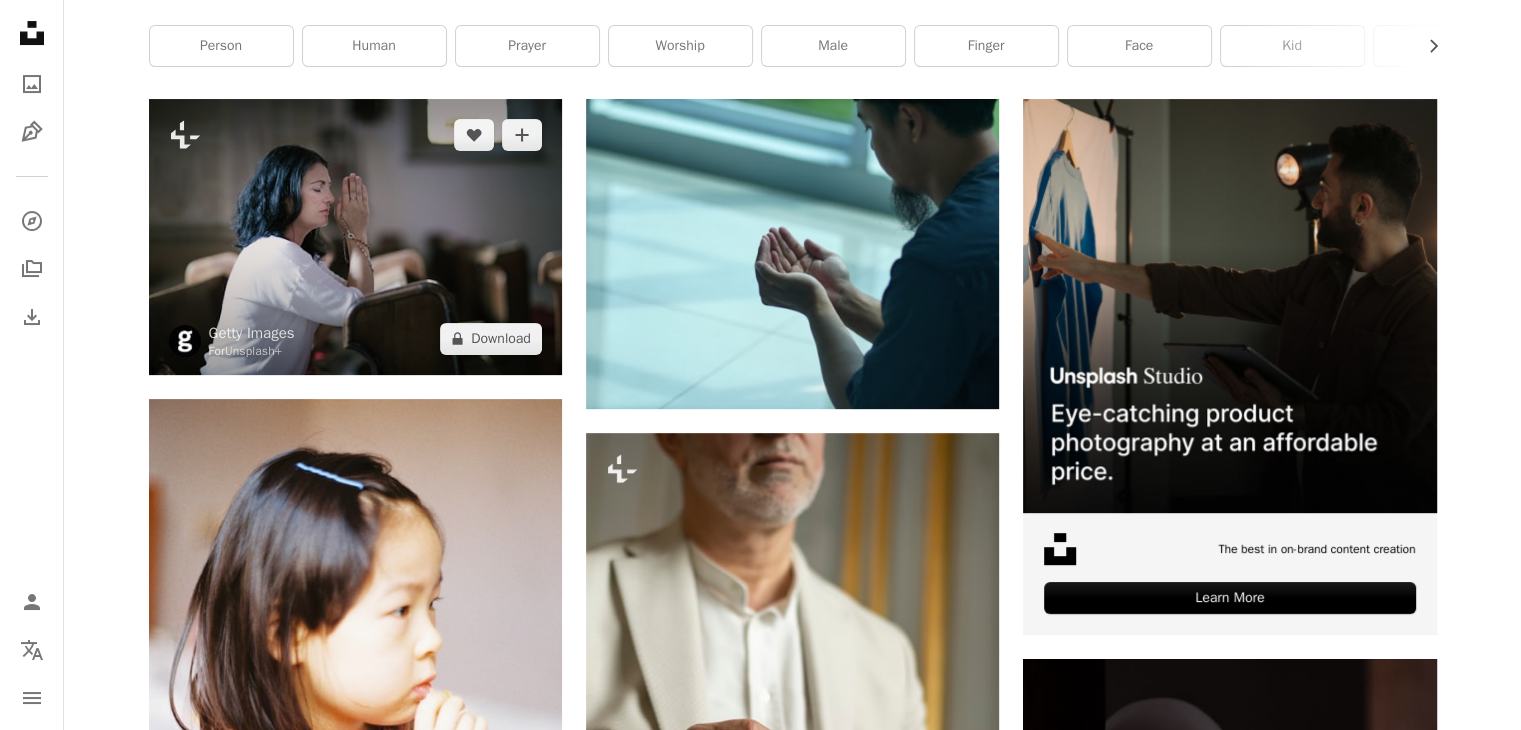 click at bounding box center [355, 236] 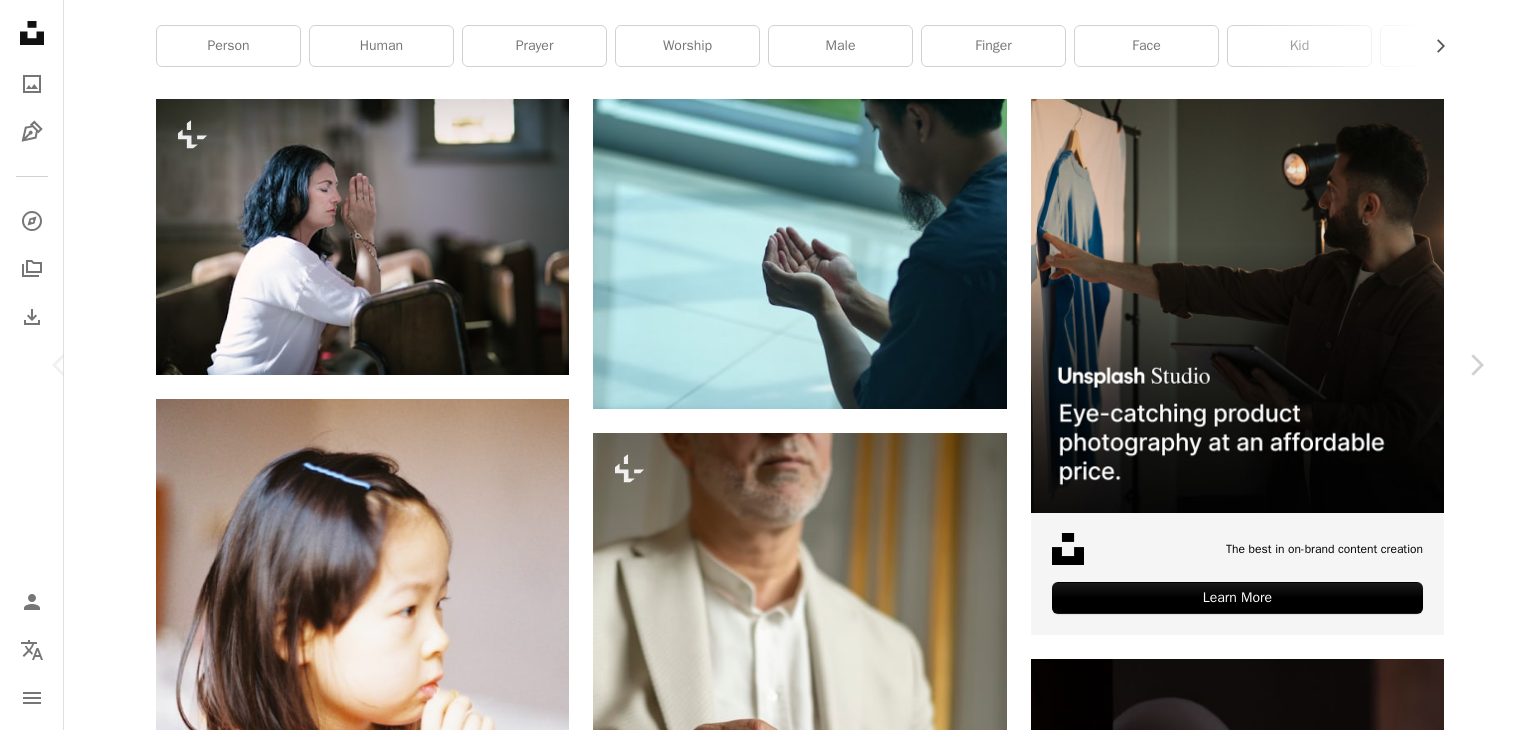 click on "An X shape Chevron left Chevron right Getty Images For Unsplash+ A heart A plus sign A lock Download Zoom in A forward-right arrow Share More Actions Calendar outlined Published on [DATE] Safety Licensed under the Unsplash+ License people church godchristianity silence praying ideas white people elegance meditating black hair concepts one young woman only pew casual clothing 2015 concepts & topics tranquil scene Backgrounds From this series Plus sign for Unsplash+ Plus sign for Unsplash+ Related images Plus sign for Unsplash+ A heart A plus sign Getty Images For Unsplash+ A lock Download Plus sign for Unsplash+ A heart A plus sign Getty Images For Unsplash+ A lock Download Plus sign for Unsplash+ A heart A plus sign [PERSON] For Unsplash+ A lock Download Plus sign for Unsplash+ A heart A plus sign [PERSON] For Unsplash+ A lock Download Plus sign for Unsplash+ A heart A plus sign Curated Lifestyle For Unsplash+ A lock Download Plus sign for Unsplash+ A heart A plus sign For For" at bounding box center [768, 5173] 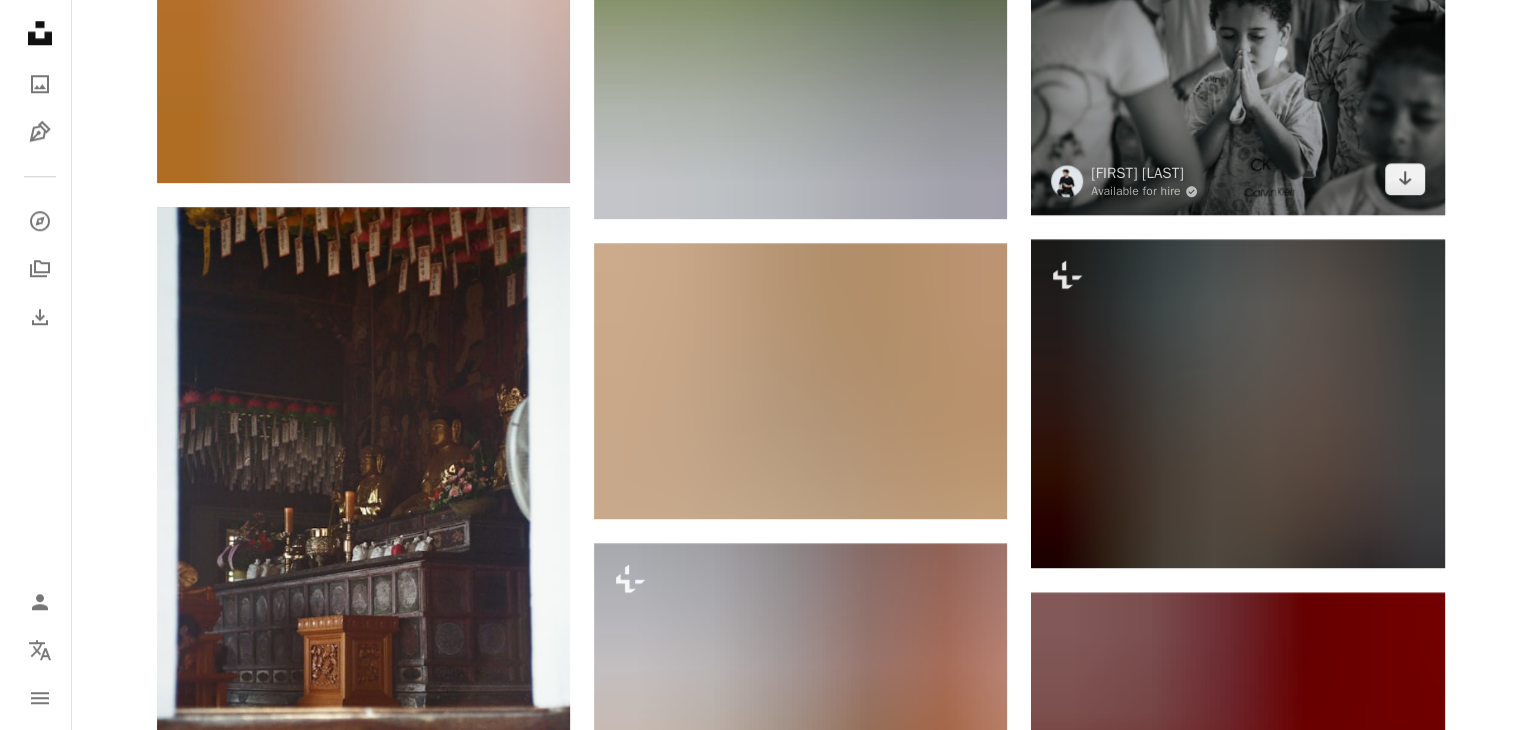 scroll, scrollTop: 1900, scrollLeft: 0, axis: vertical 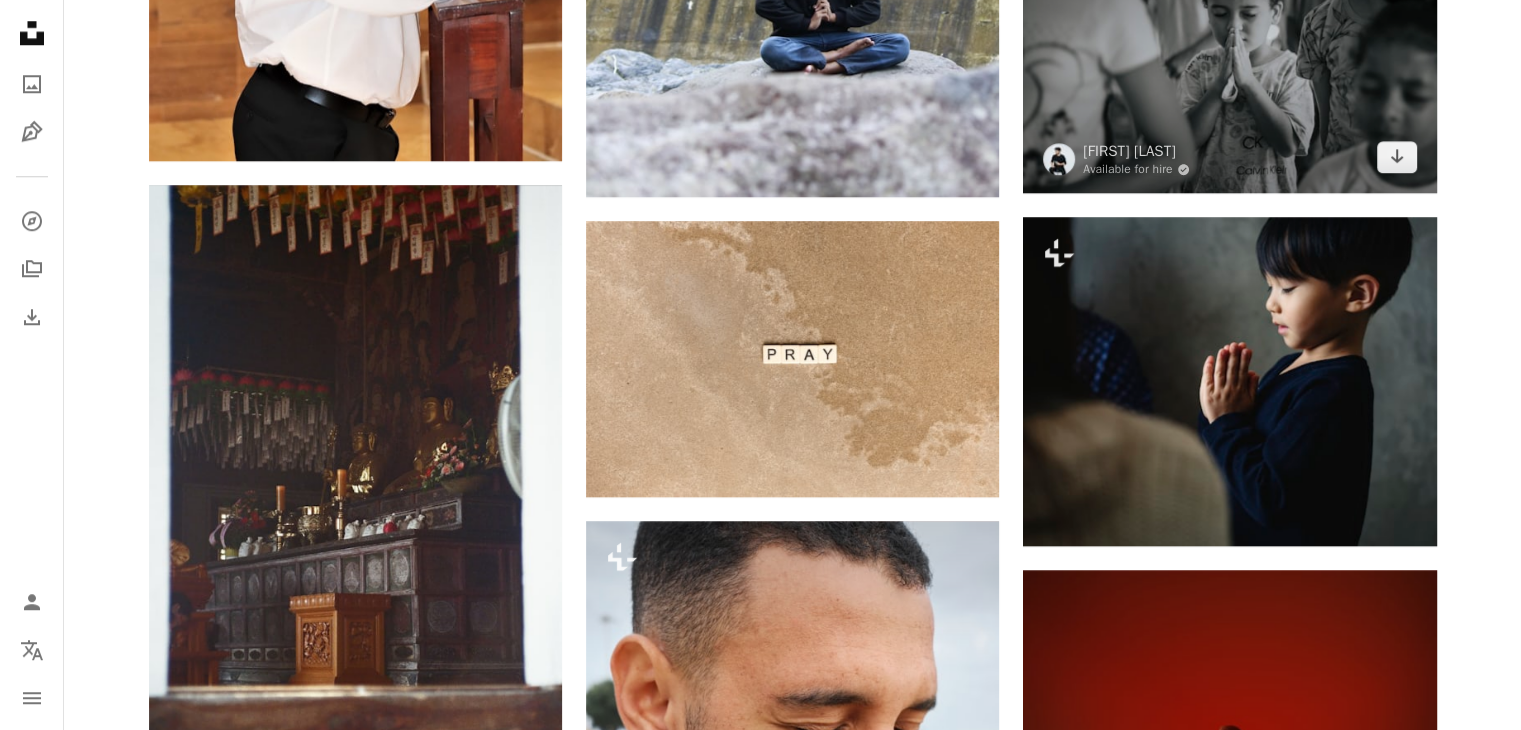 click at bounding box center (1229, 55) 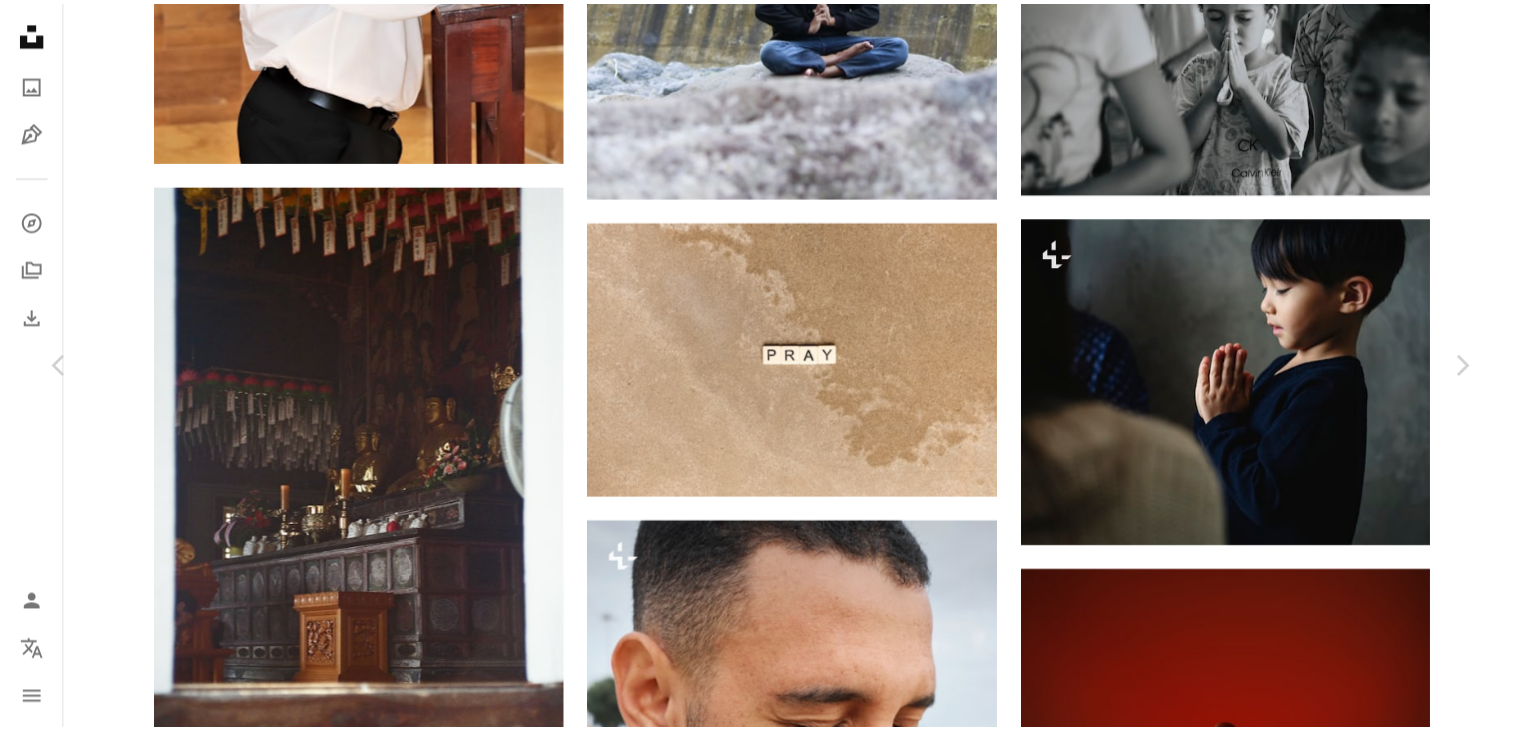 scroll, scrollTop: 1300, scrollLeft: 0, axis: vertical 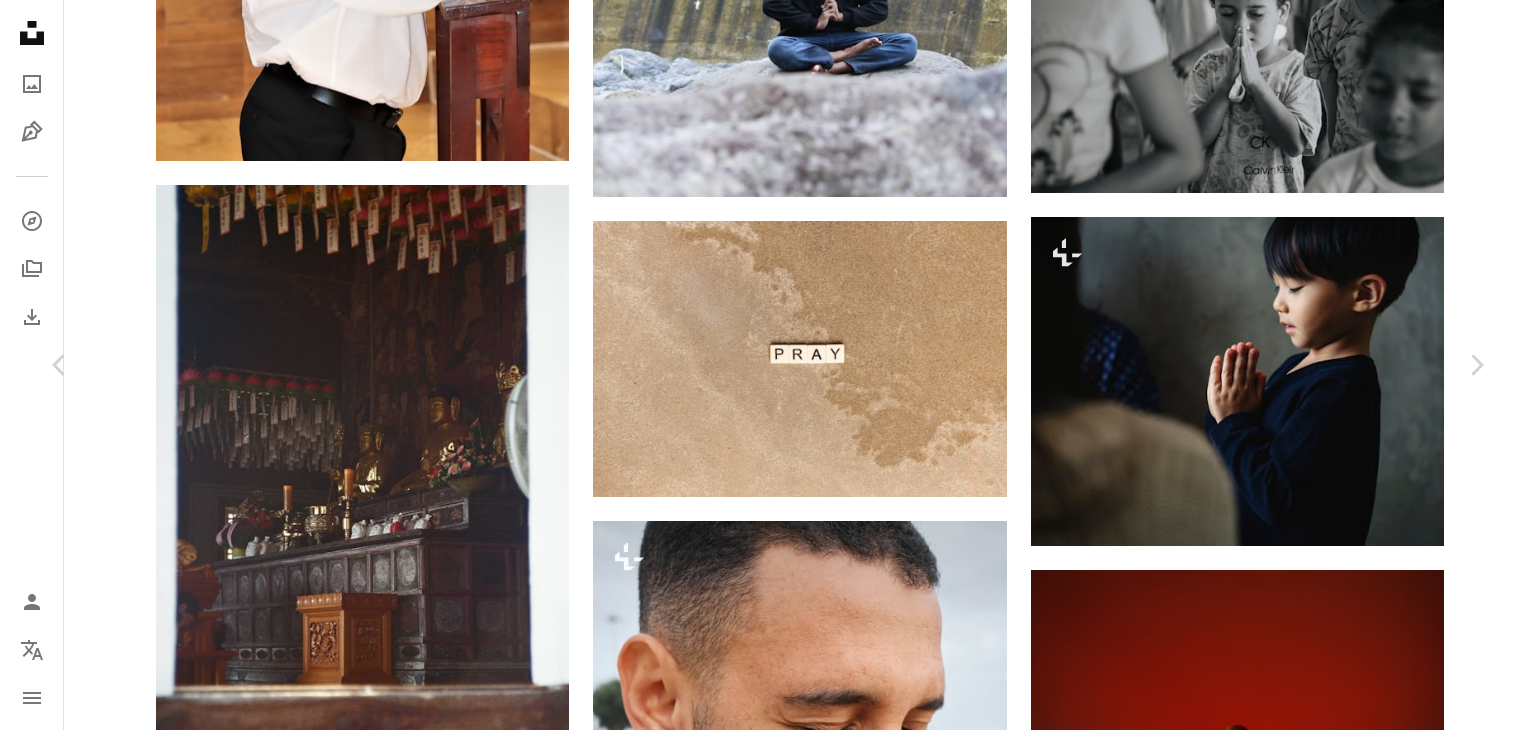 drag, startPoint x: 1429, startPoint y: 33, endPoint x: 1423, endPoint y: 46, distance: 14.3178215 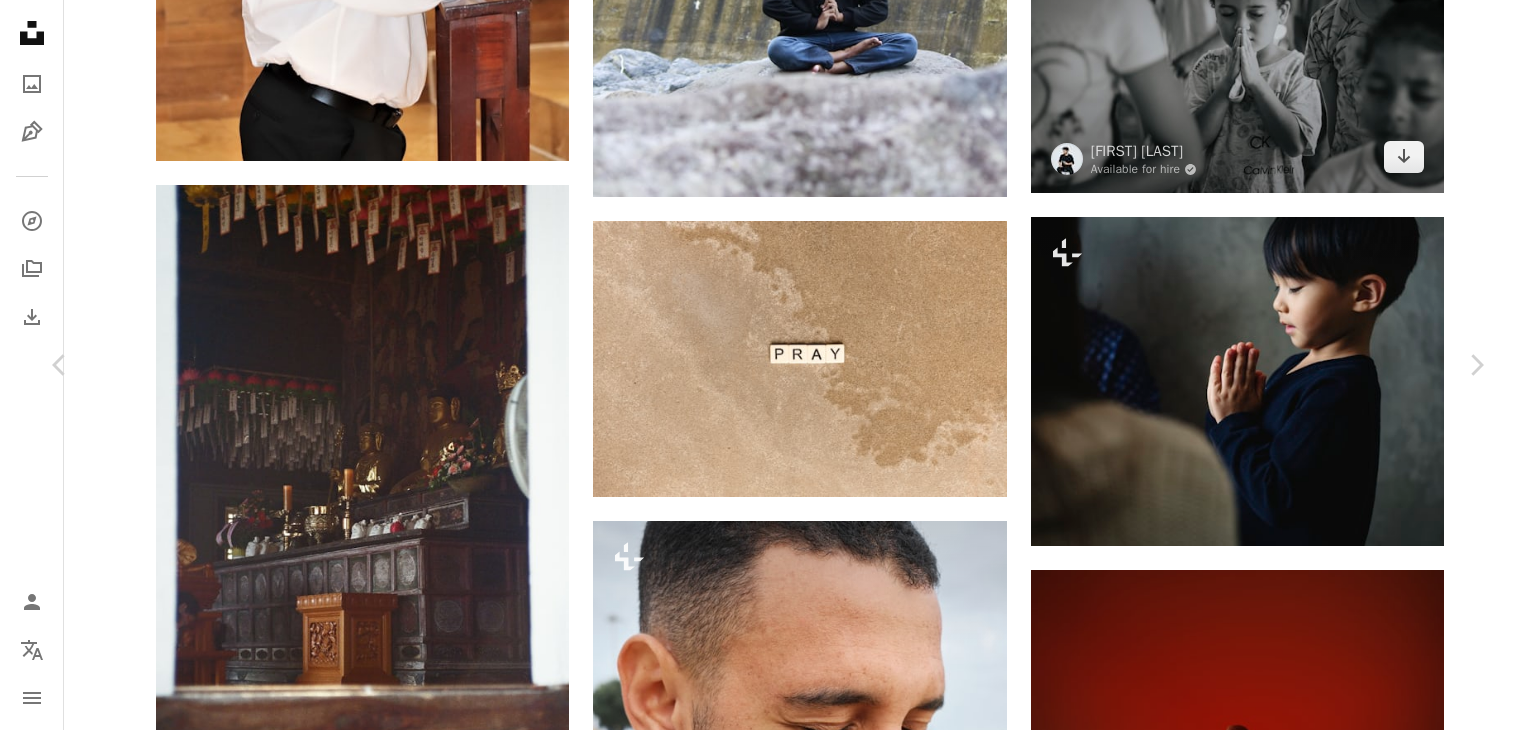 click on "Carlos Magno Available for hire A checkmark inside of a circle A heart A plus sign Download free Chevron down Zoom in Views 578,757 Downloads 6,620 A forward-right arrow Share Info icon Info More Actions A map marker [CITY] - [STATE], [COUNTRY] Calendar outlined Published on [MONTH] [DAY], [YEAR] Camera Canon, EOS Rebel T6 Safety Free to use under the Unsplash License people happy smile social children playing happy children pessoas chidren portrait girl human photo face grey female photography prayer worship skin hair Free pictures Browse premium related images on iStock | Save 20% with code UNSPLASH20 View more on iStock ↗ Related images A heart A plus sign Carlos Magno Available for hire A checkmark inside of a circle Arrow pointing down Plus sign for Unsplash+ A heart A plus sign Curated Lifestyle For Unsplash+ A lock Download A heart A plus sign Carlos Magno Available for hire A checkmark inside of a circle Arrow pointing down A heart A plus sign Dang Truong A heart For" at bounding box center [768, 3673] 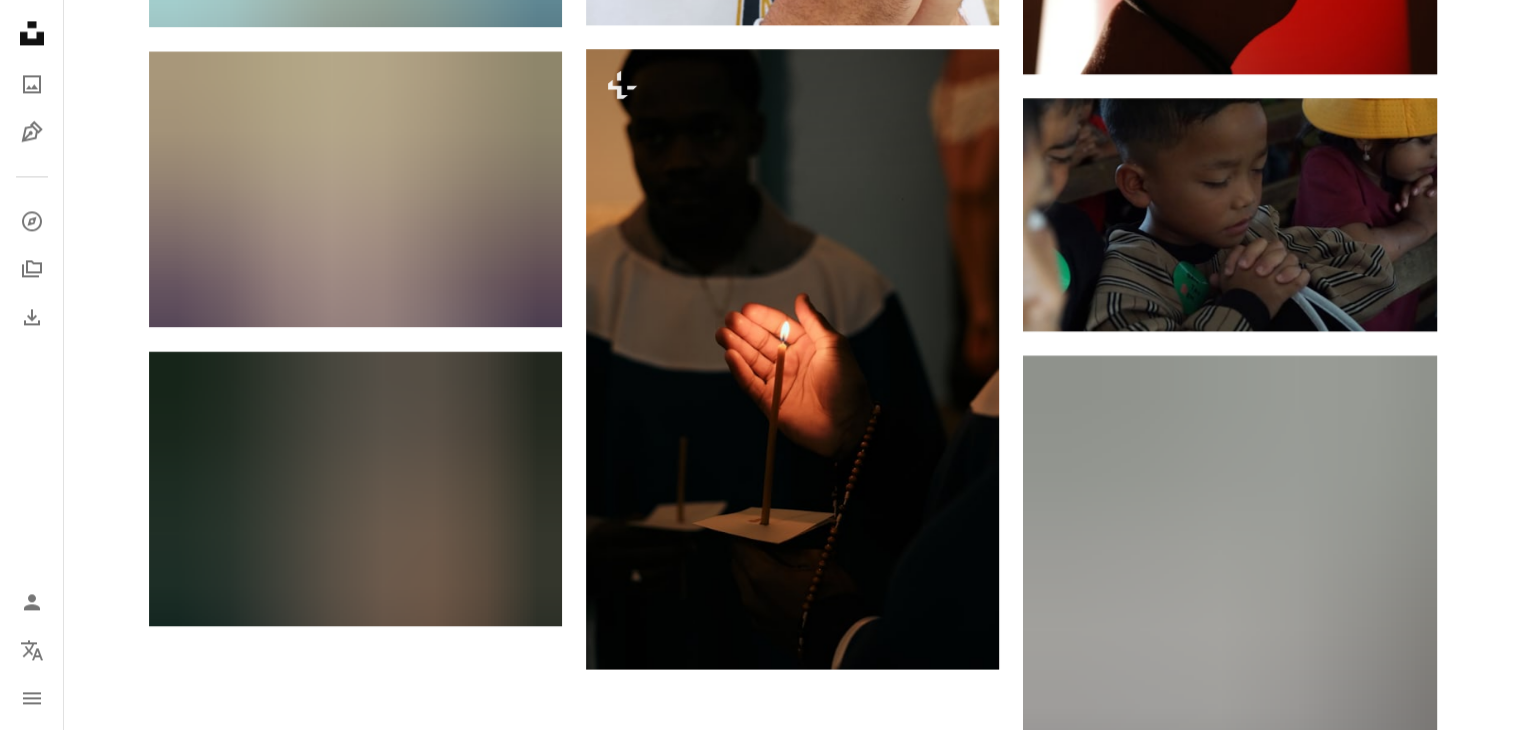 scroll, scrollTop: 3000, scrollLeft: 0, axis: vertical 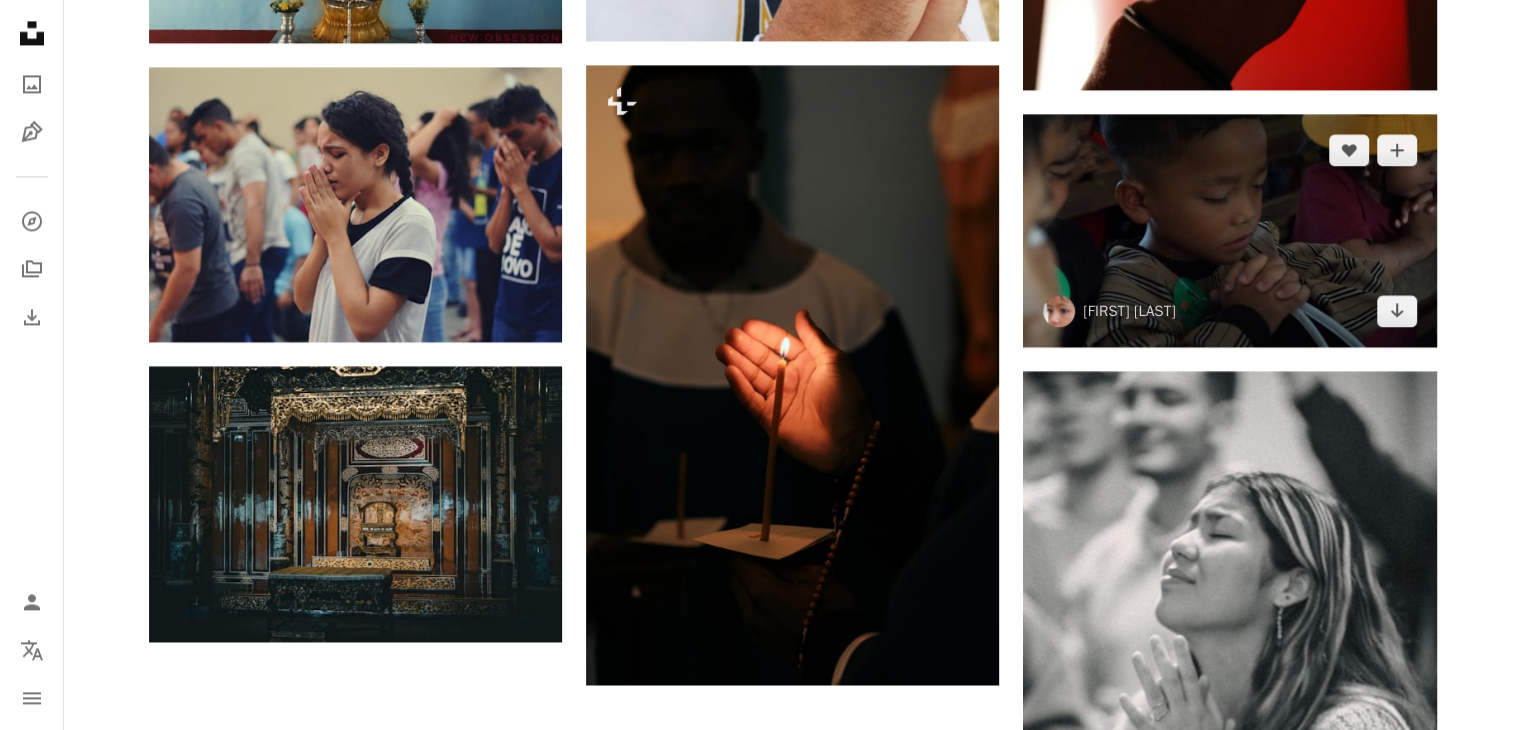 click at bounding box center (1229, 230) 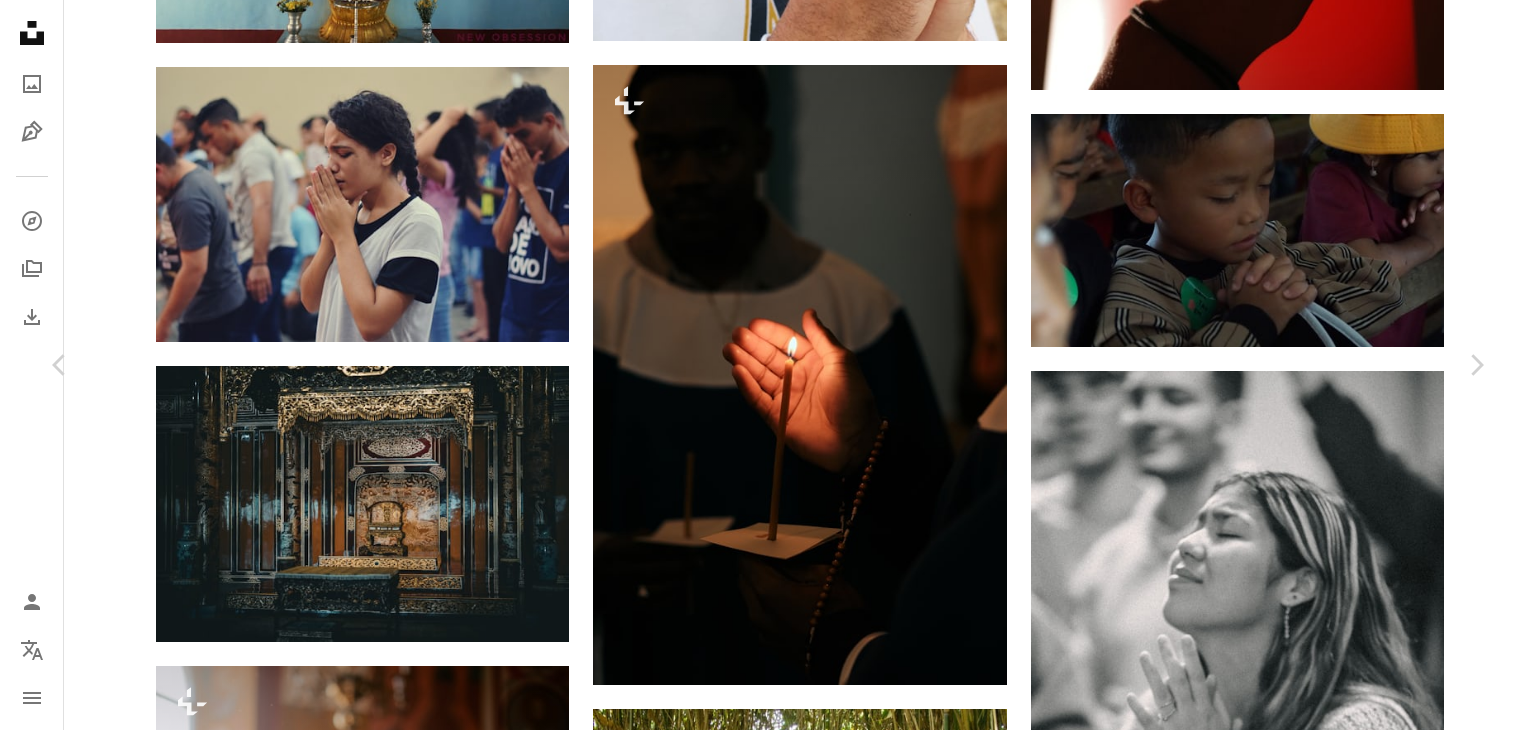 click on "An X shape Chevron left Chevron right [PERSON] dangtruong000 A heart A plus sign Download free Chevron down Zoom in Views 4,356 Downloads 29 A forward-right arrow Share Info icon Info More Actions Calendar outlined Published on [DATE] Camera SONY, ILCE-6000 Safety Free to use under the Unsplash License Browse premium related images on iStock | Save 20% with code UNSPLASH20 View more on iStock ↗ Related images" at bounding box center (768, 5858) 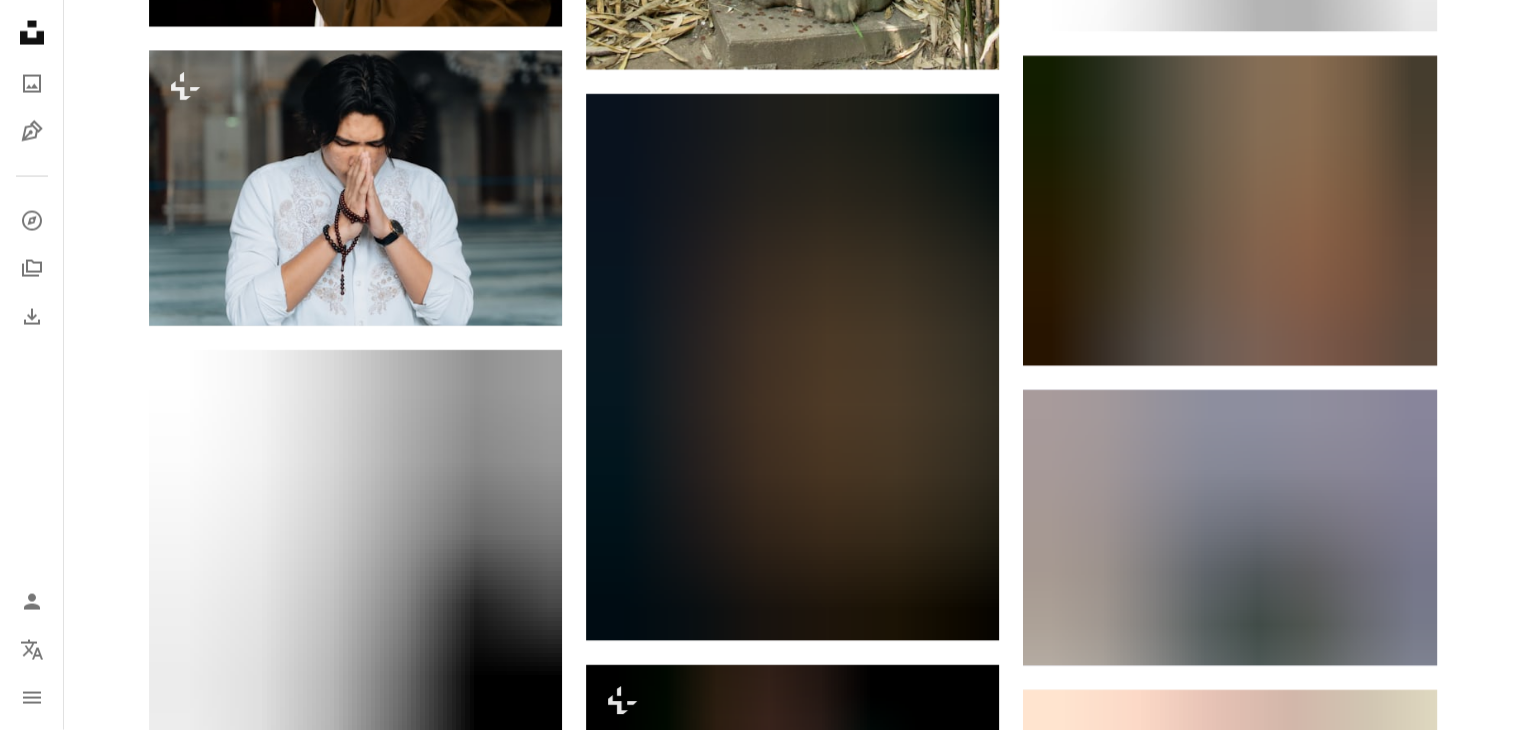 scroll, scrollTop: 4200, scrollLeft: 0, axis: vertical 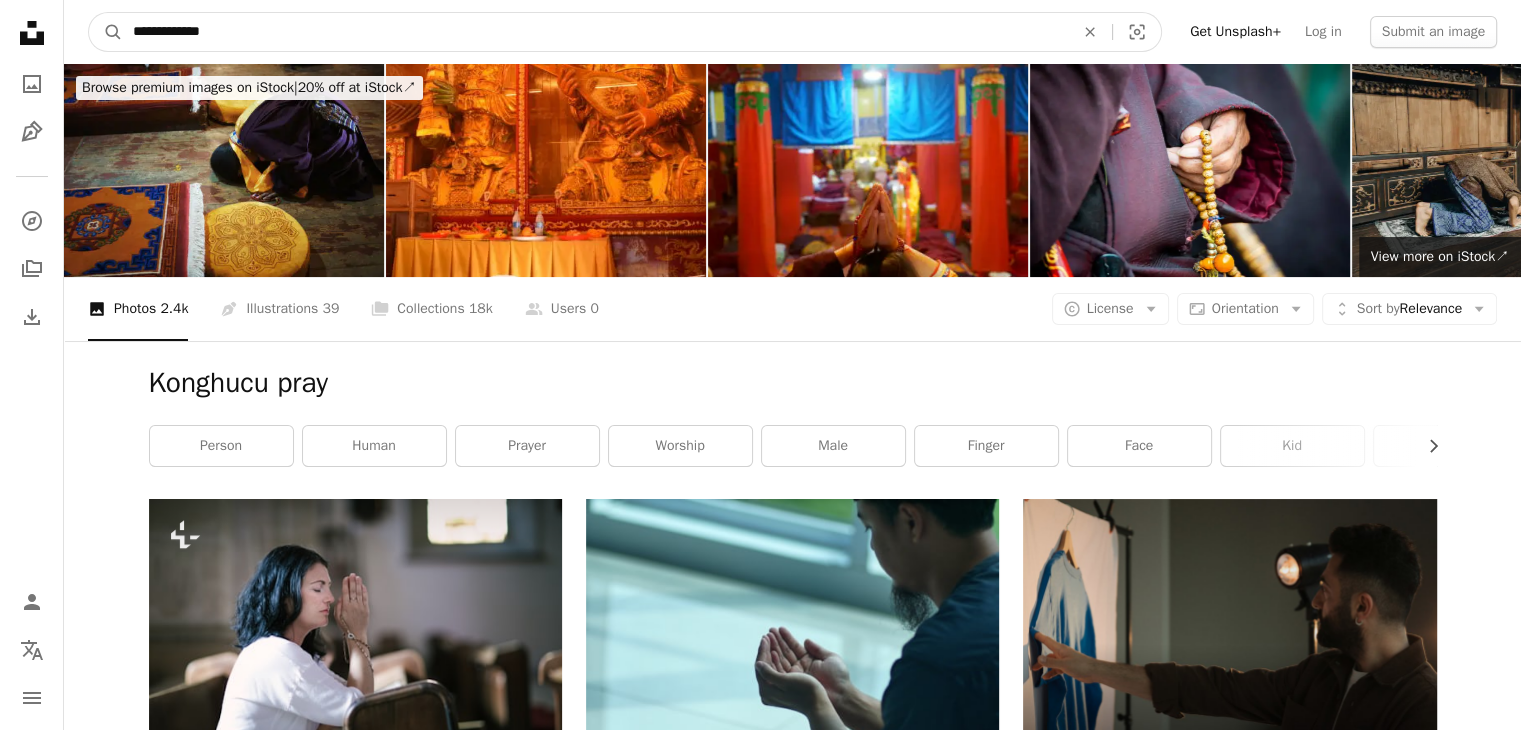 click on "**********" at bounding box center [595, 32] 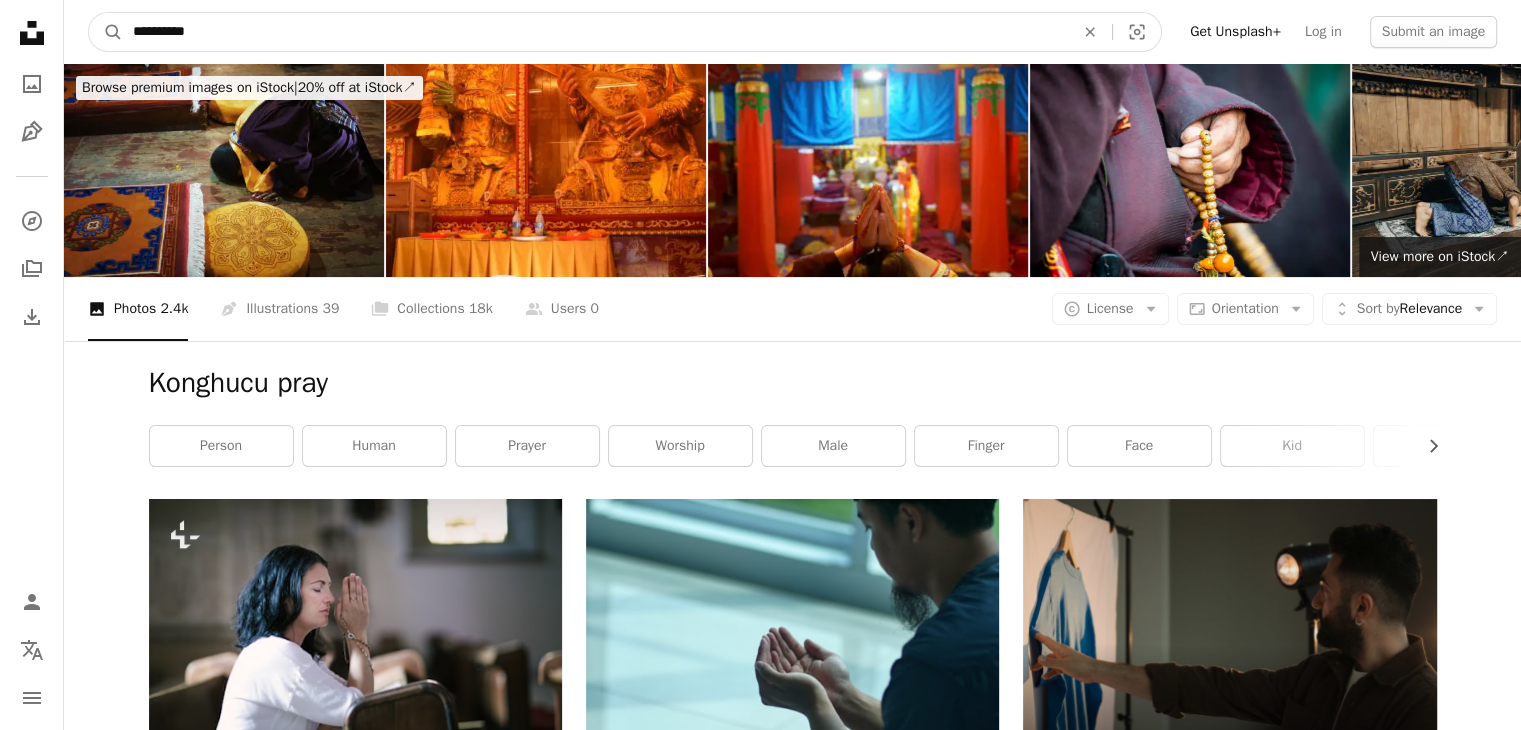 type on "********" 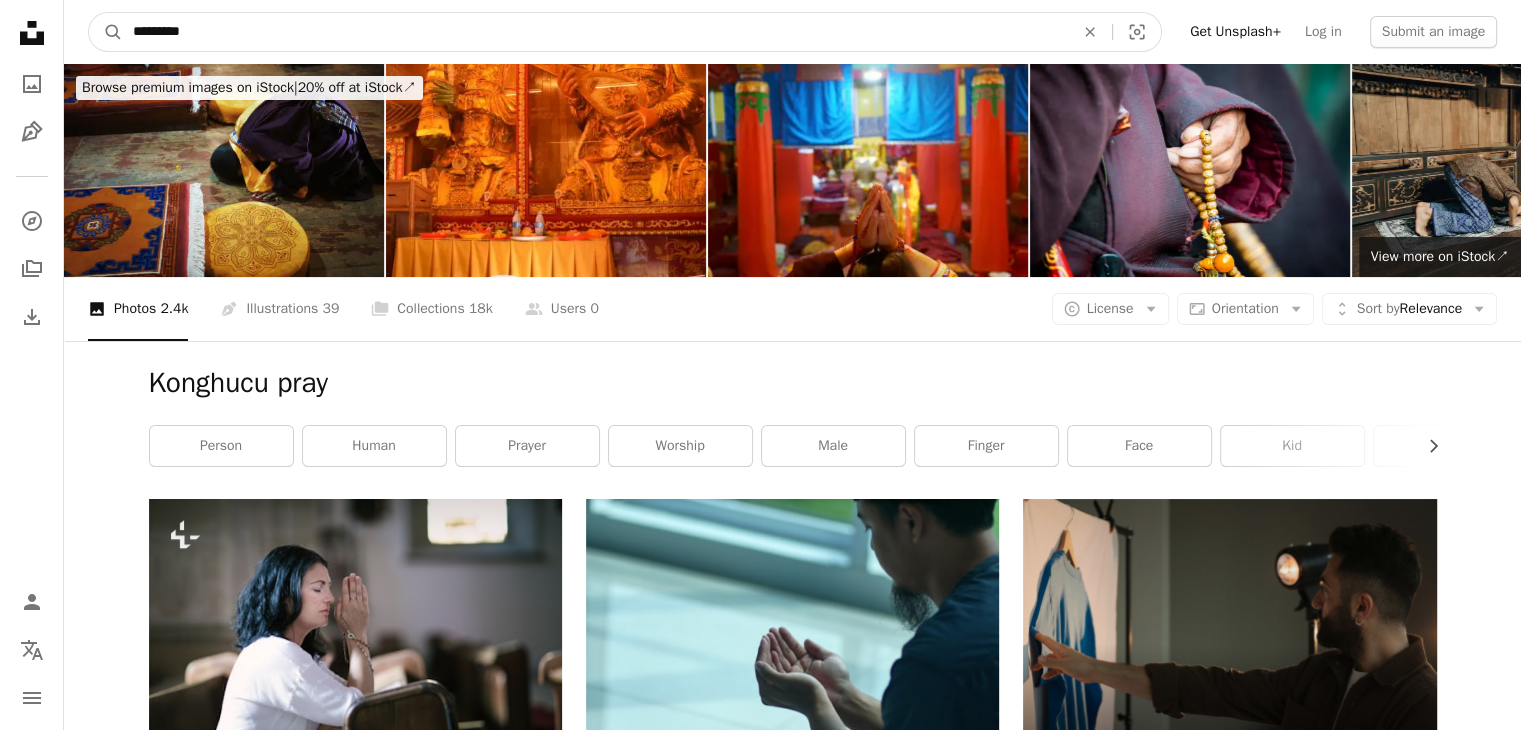 click on "A magnifying glass" at bounding box center (106, 32) 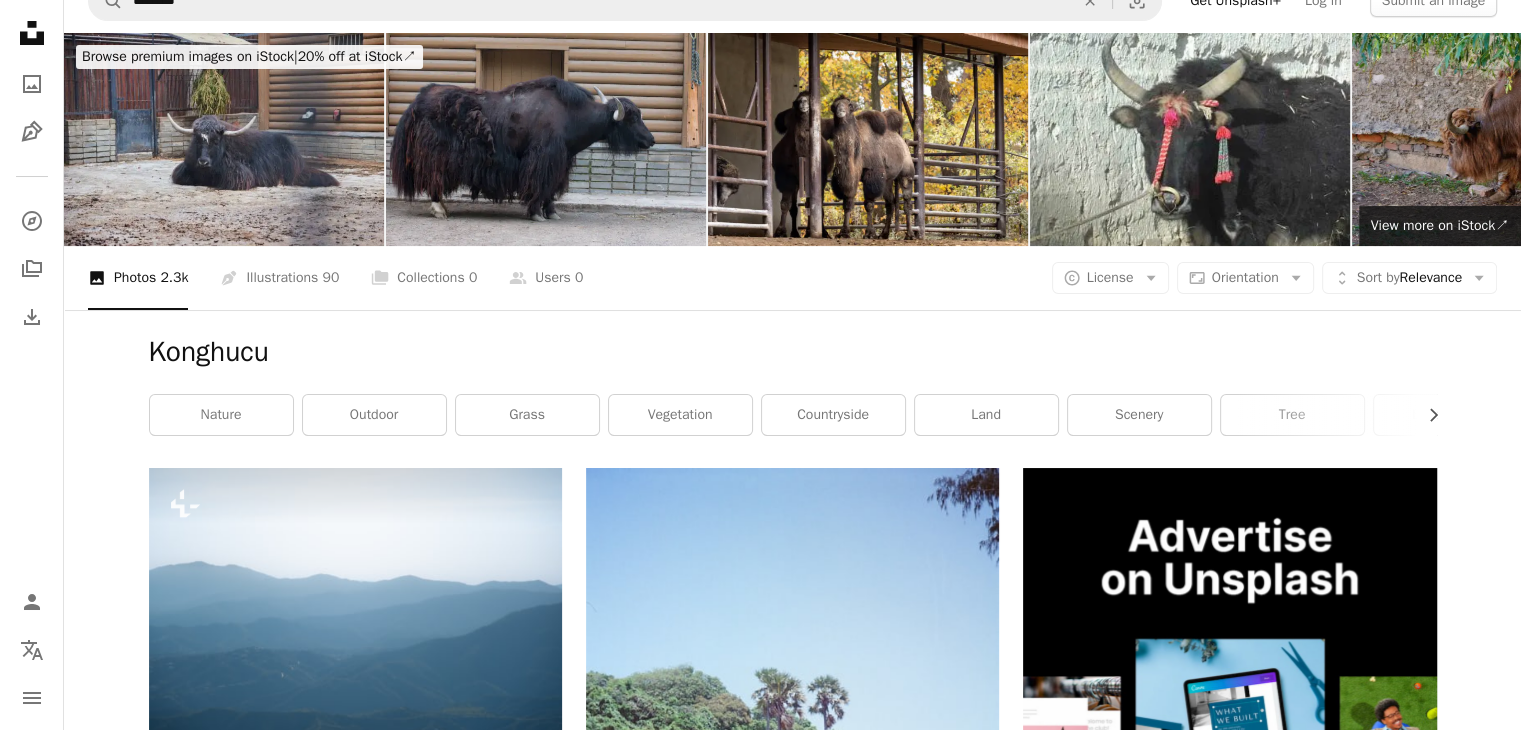 scroll, scrollTop: 0, scrollLeft: 0, axis: both 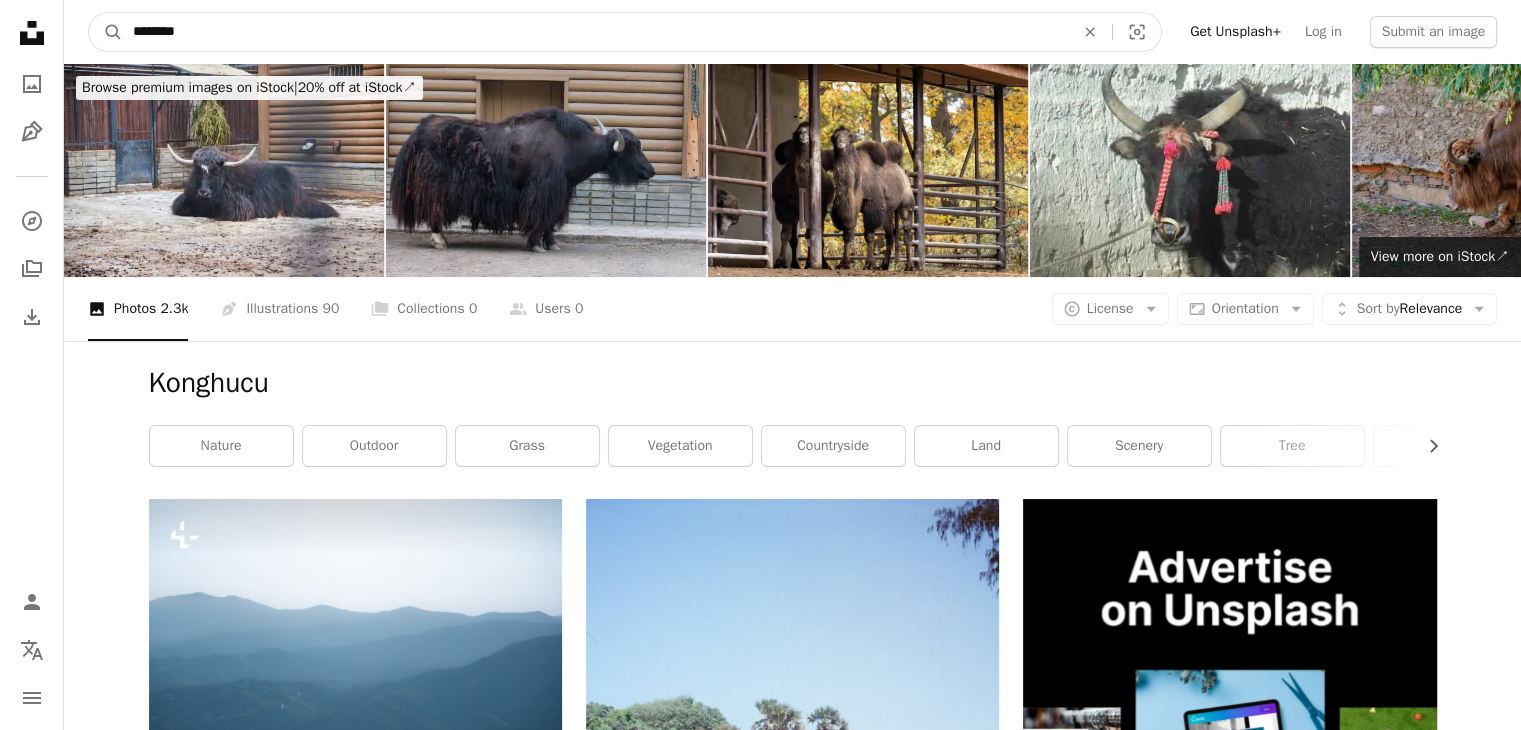 click on "********" at bounding box center (595, 32) 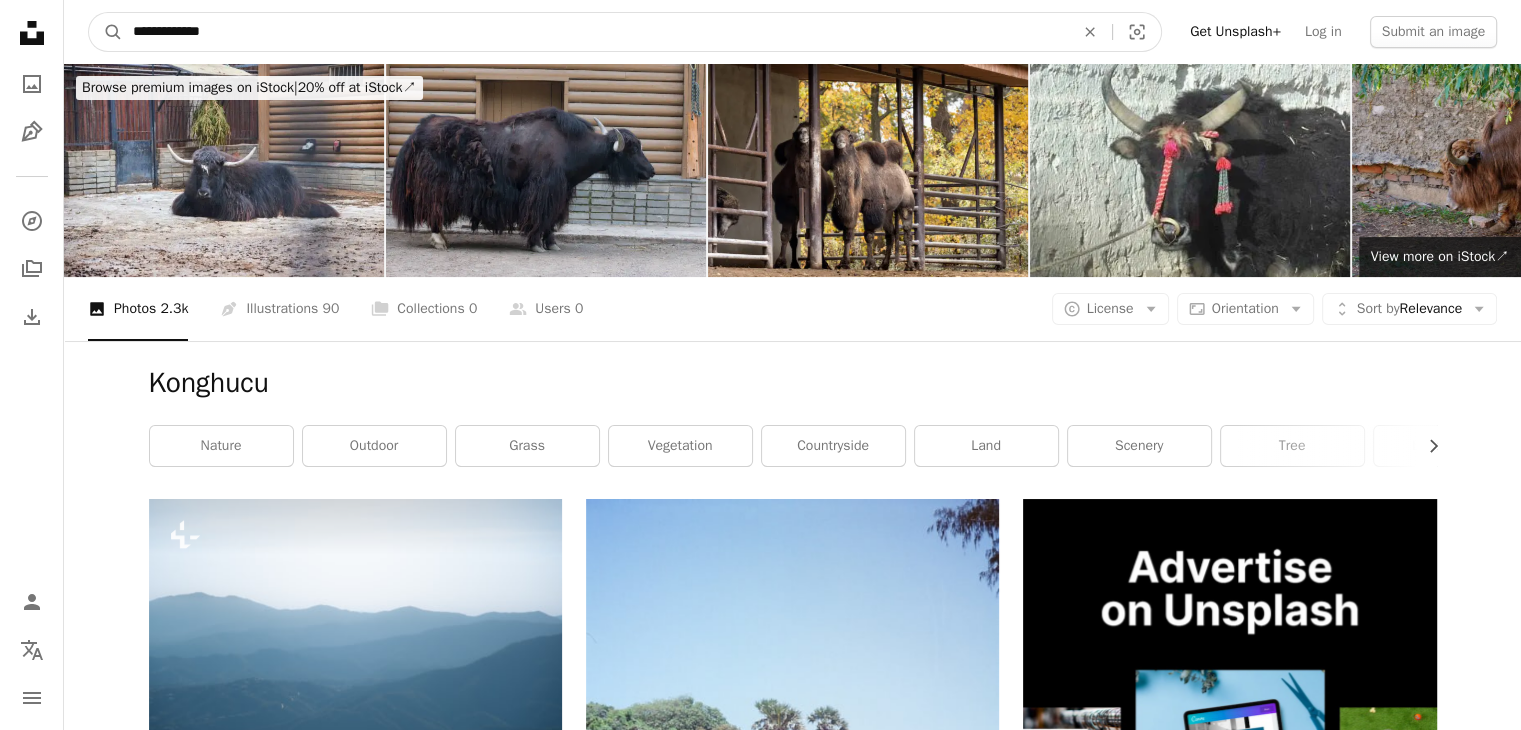 type on "**********" 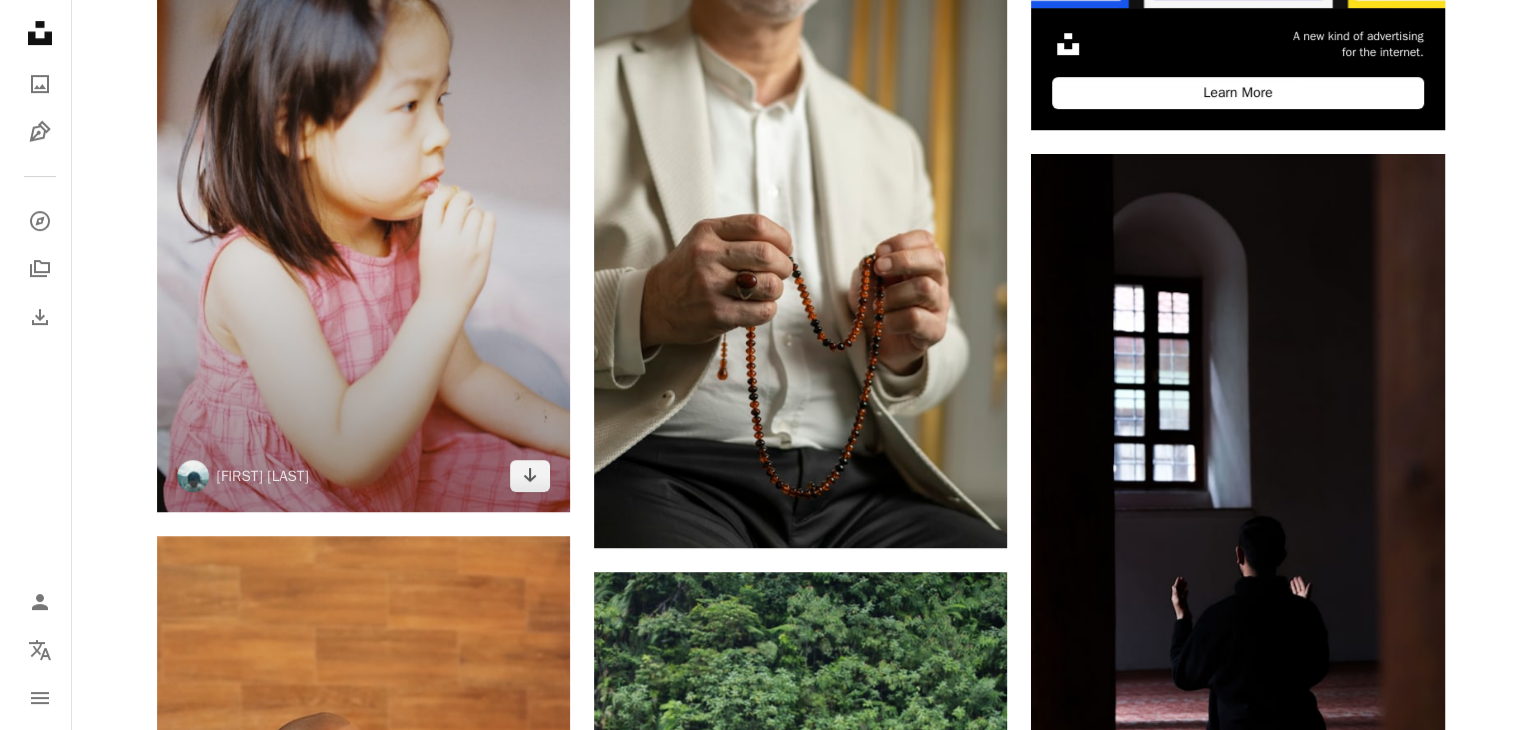 scroll, scrollTop: 900, scrollLeft: 0, axis: vertical 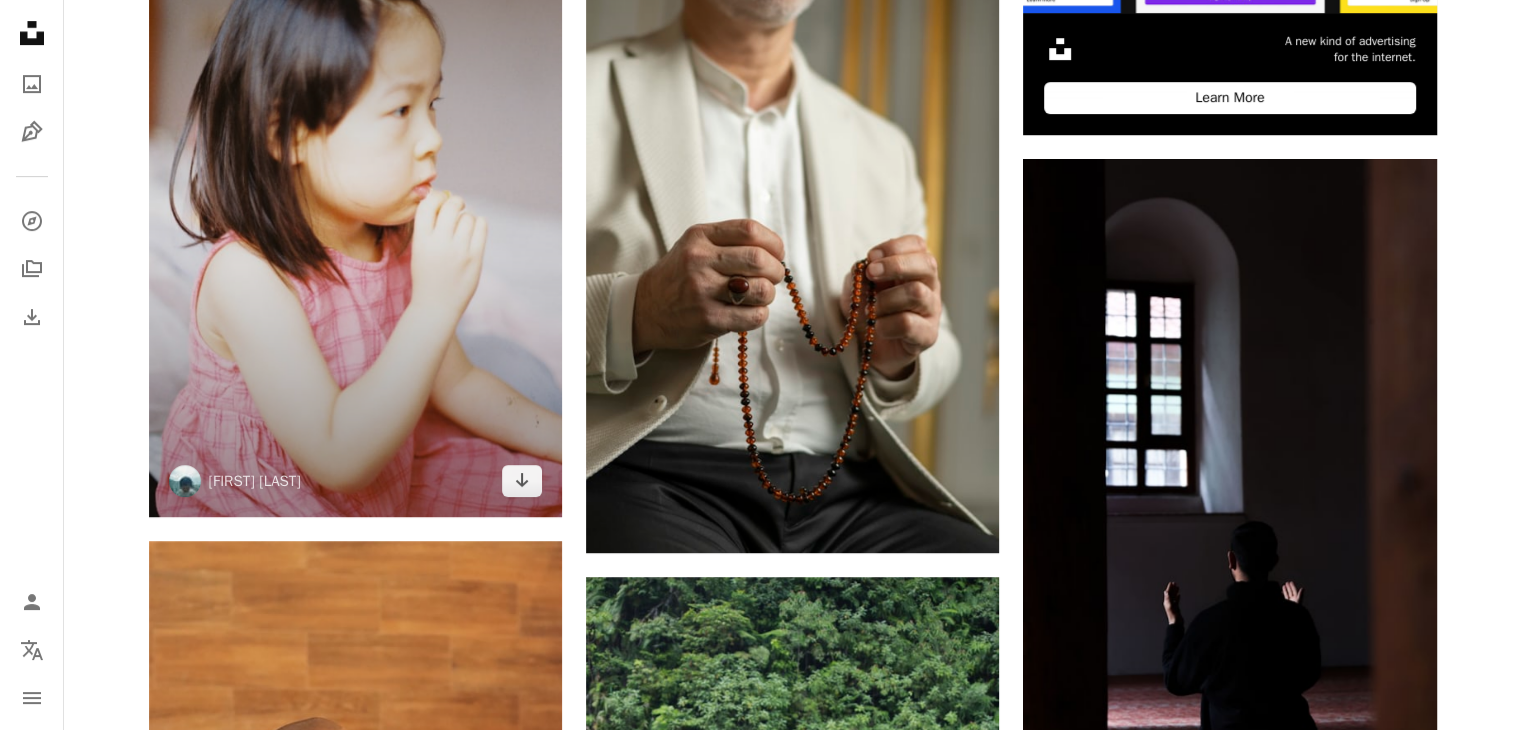 click at bounding box center [355, 208] 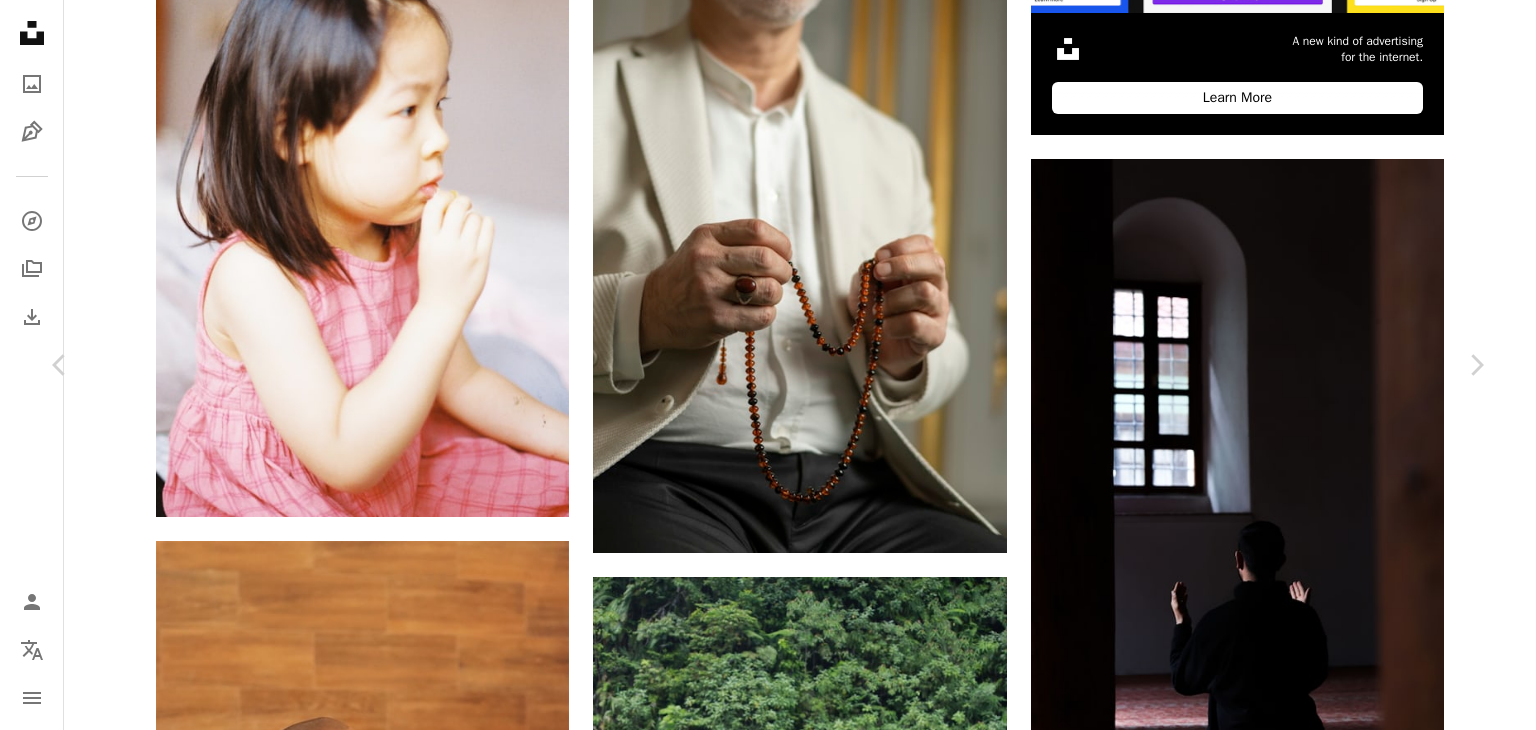 scroll, scrollTop: 700, scrollLeft: 0, axis: vertical 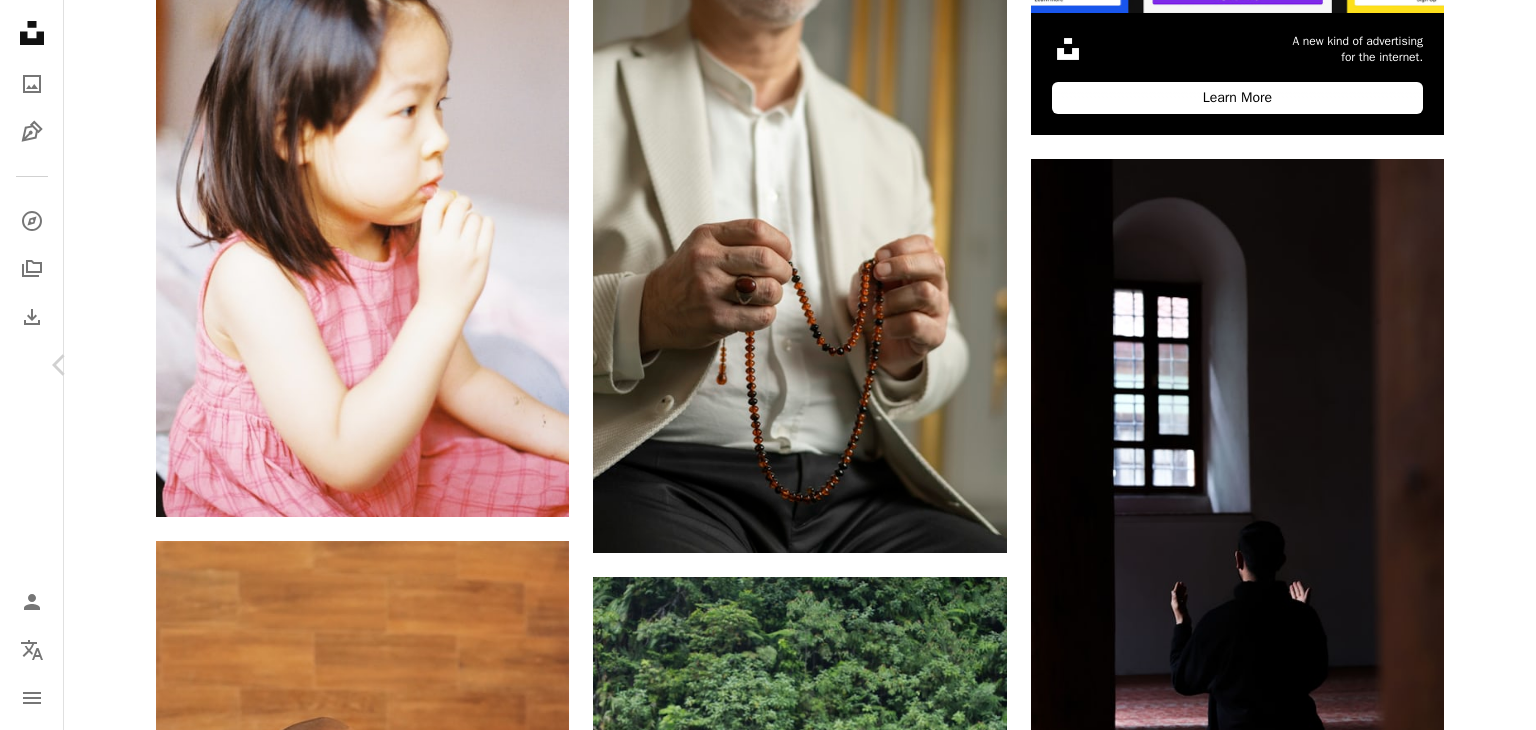 click on "Chevron right" at bounding box center (1476, 365) 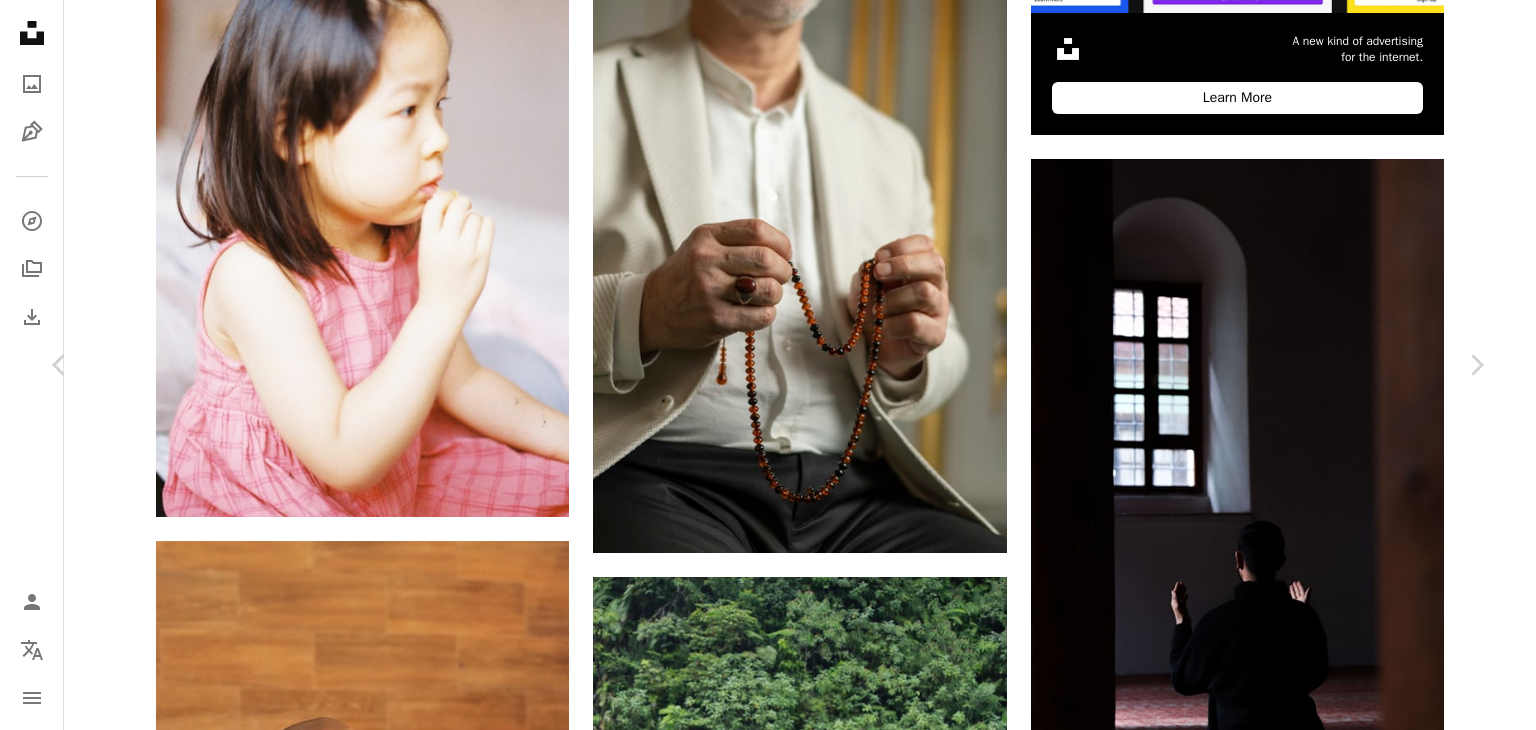 scroll, scrollTop: 638, scrollLeft: 0, axis: vertical 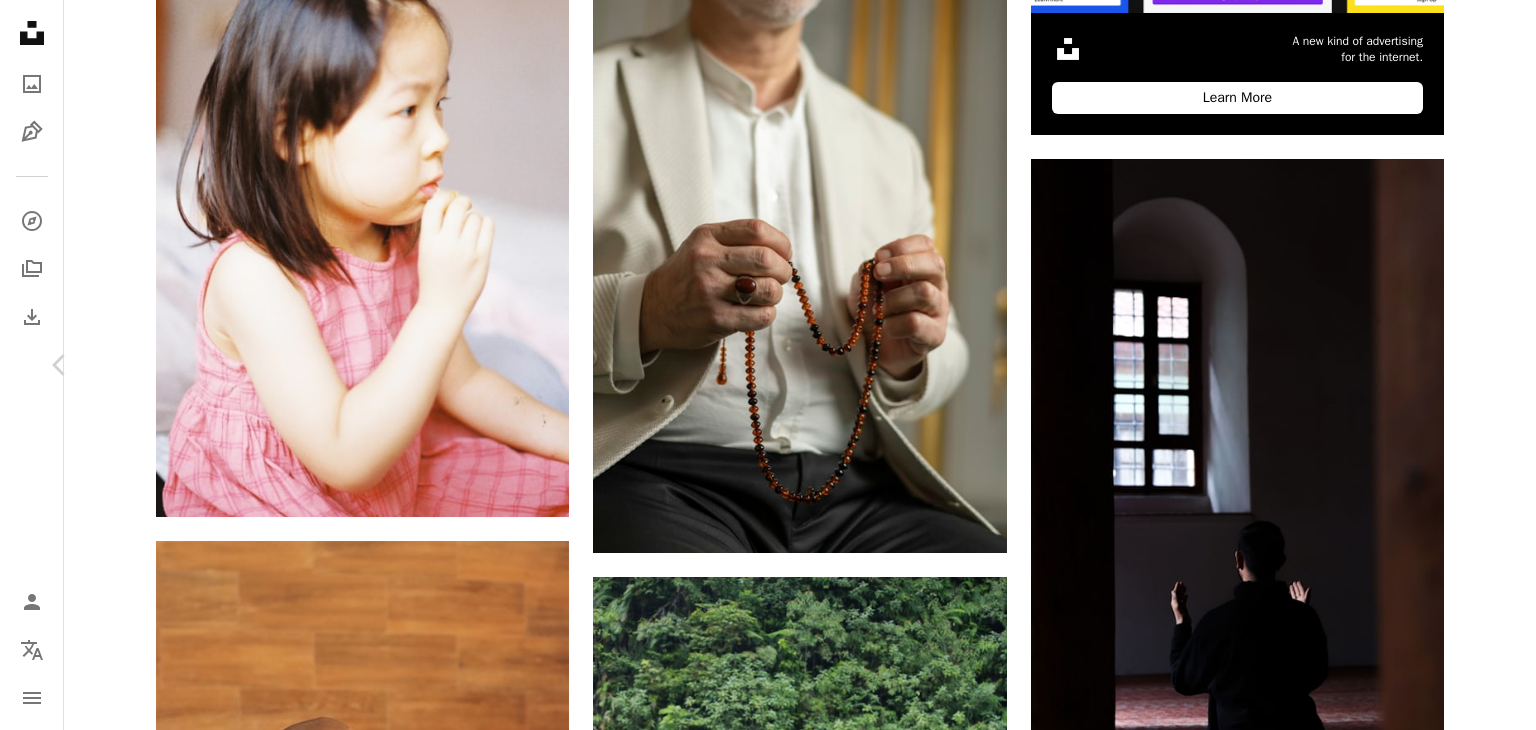 click on "Chevron right" at bounding box center [1476, 365] 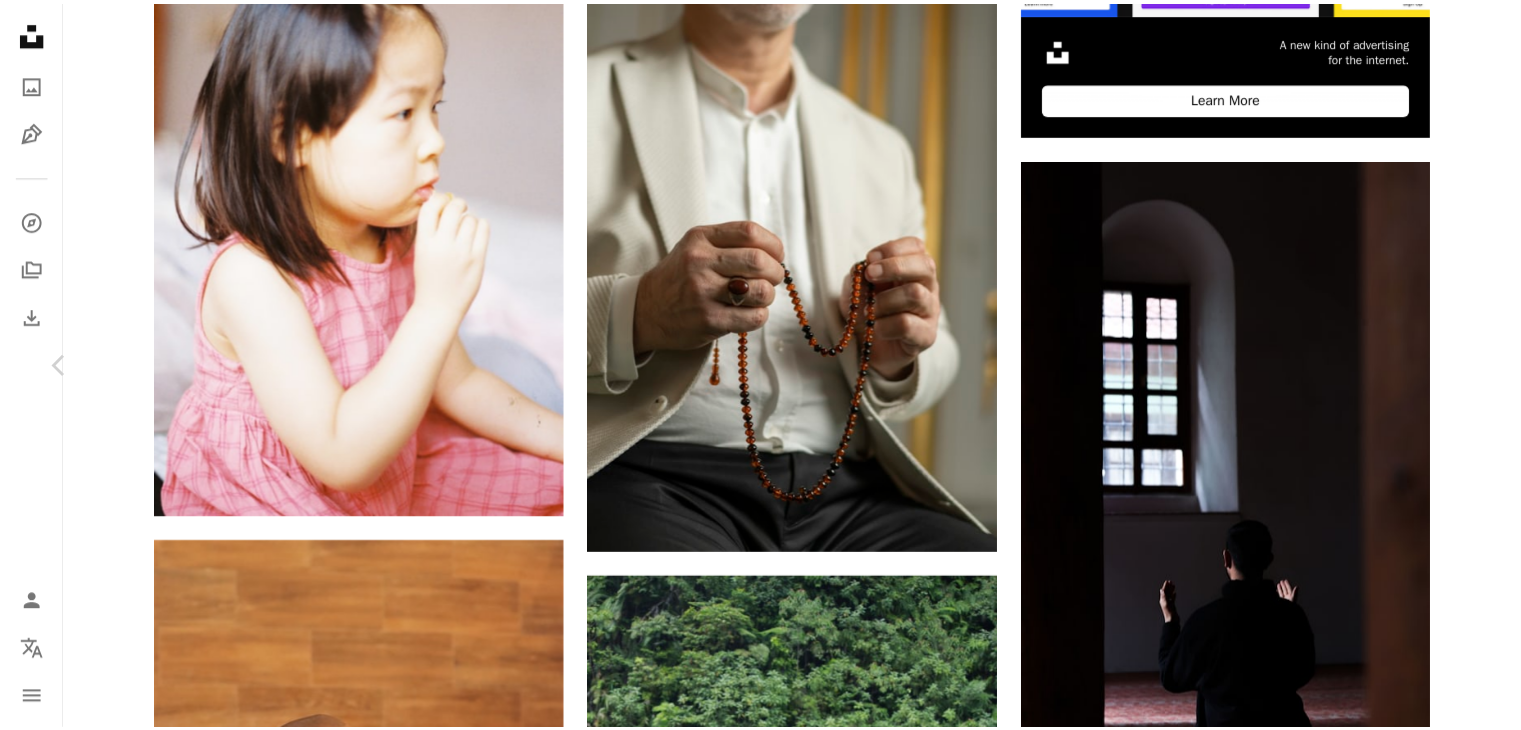 scroll, scrollTop: 0, scrollLeft: 0, axis: both 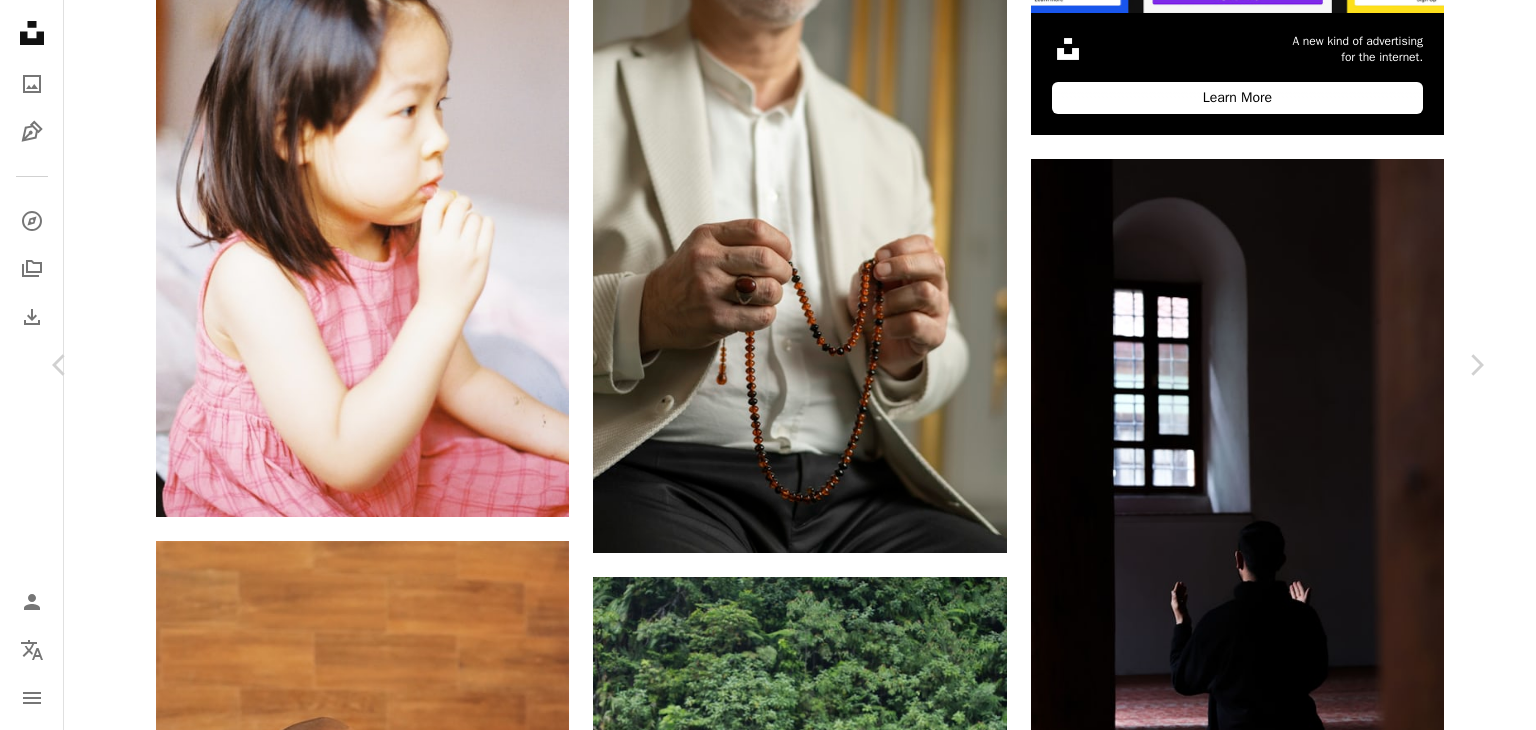 click on "Carlos Magno Available for hire A checkmark inside of a circle A heart A plus sign Download free Chevron down Zoom in Views 578,757 Downloads 6,620 A forward-right arrow Share Info icon Info More Actions A map marker [CITY] - [STATE], [COUNTRY] Calendar outlined Published on [MONTH] [DAY], [YEAR] Camera Canon, EOS Rebel T6 Safety Free to use under the Unsplash License people happy smile social children playing happy children pessoas chidren portrait girl human photo face grey female photography prayer worship skin hair Free pictures Browse premium related images on iStock | Save 20% with code UNSPLASH20 View more on iStock ↗ Related images A heart A plus sign Carlos Magno Available for hire A checkmark inside of a circle Arrow pointing down Plus sign for Unsplash+ A heart A plus sign Curated Lifestyle For Unsplash+ A lock Download A heart A plus sign Carlos Magno Available for hire A checkmark inside of a circle Arrow pointing down A heart A plus sign Dang Truong A heart For" at bounding box center (768, 7958) 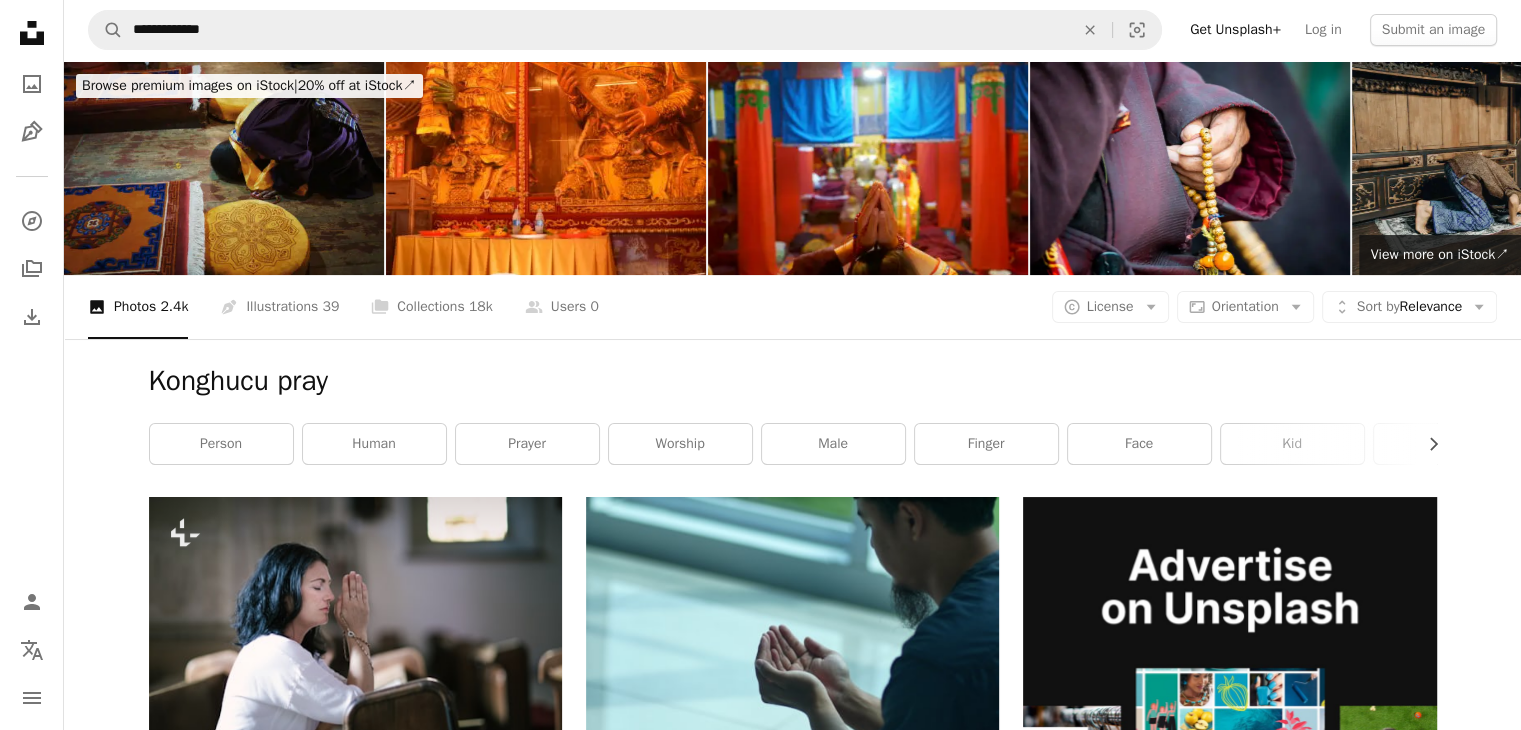 scroll, scrollTop: 0, scrollLeft: 0, axis: both 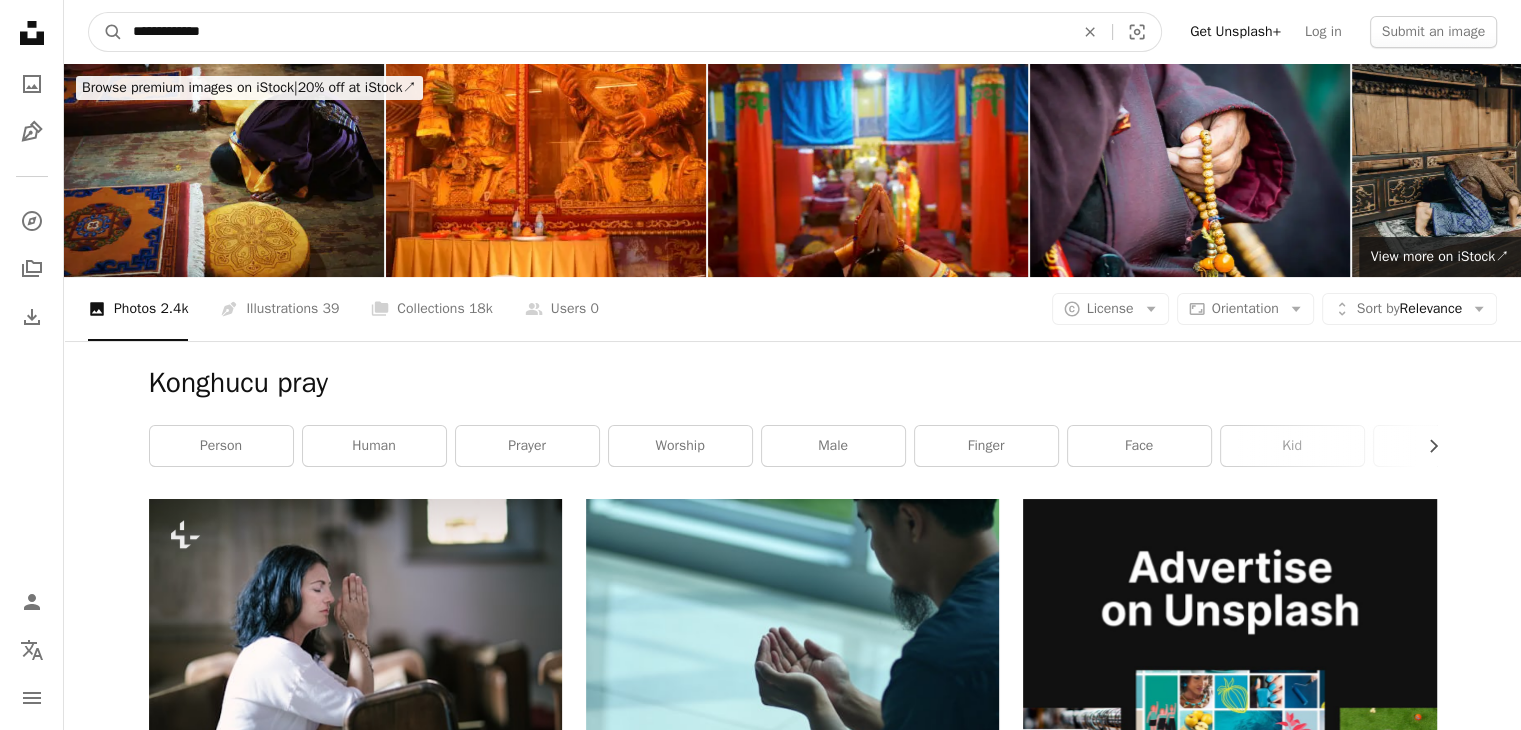 drag, startPoint x: 300, startPoint y: 36, endPoint x: 56, endPoint y: 22, distance: 244.4013 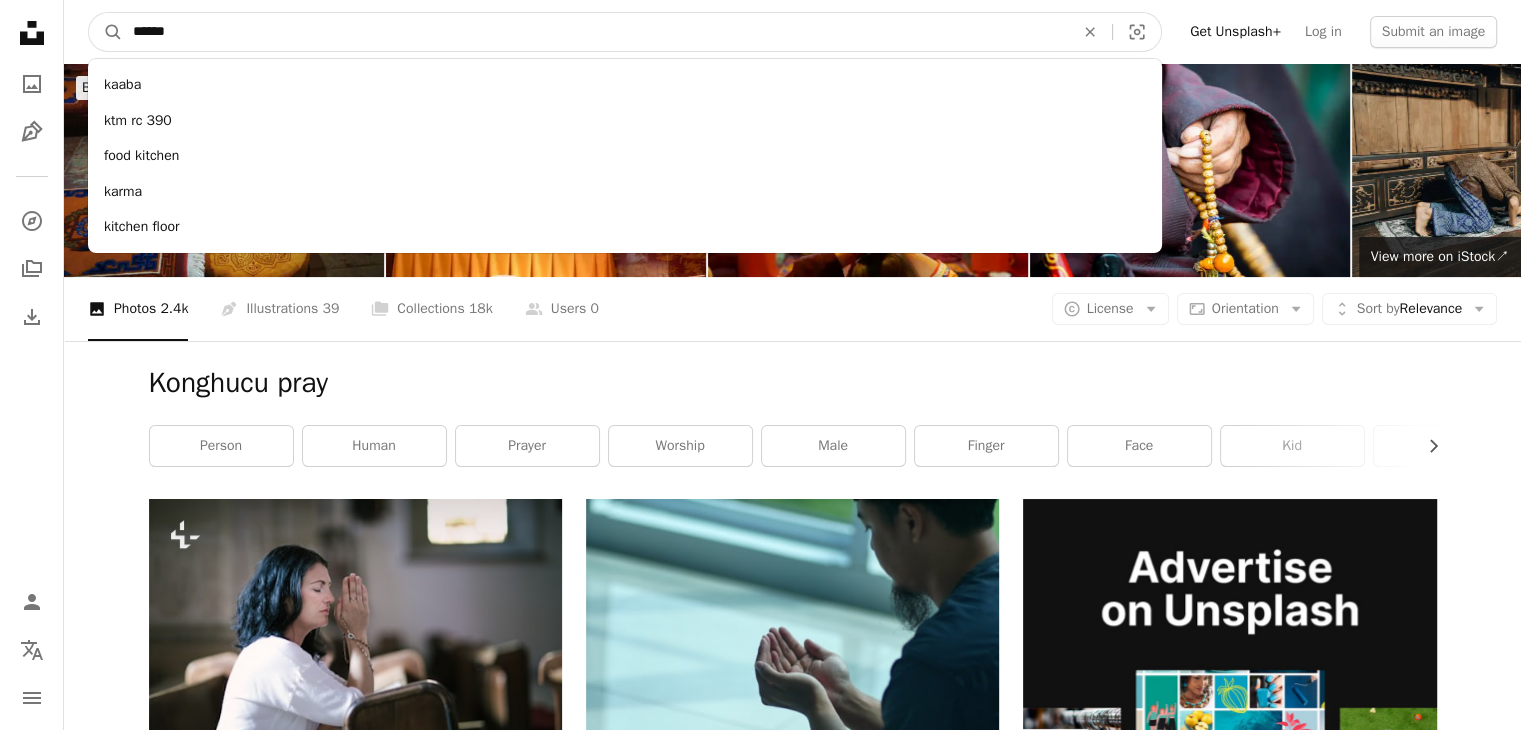 type on "*******" 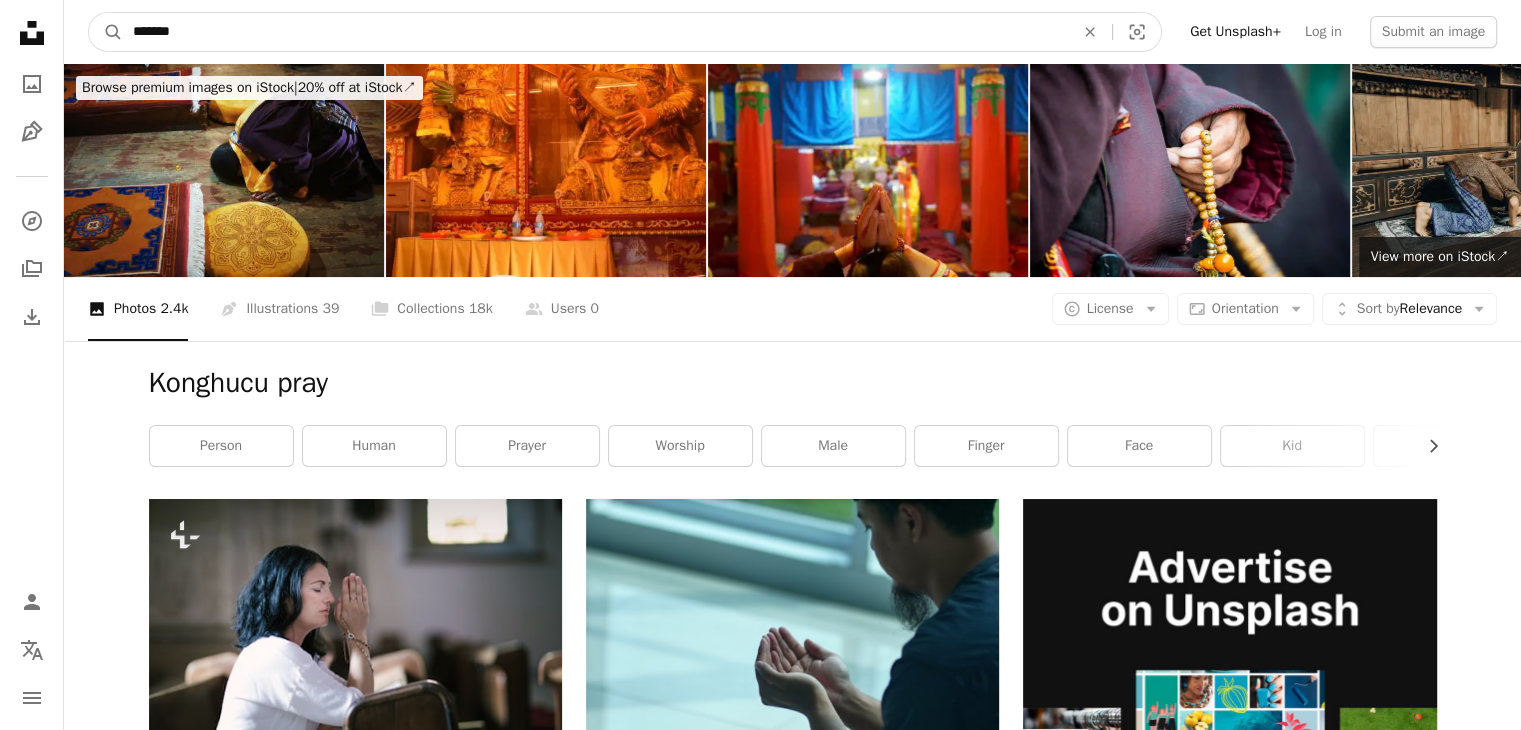 click on "A magnifying glass" at bounding box center (106, 32) 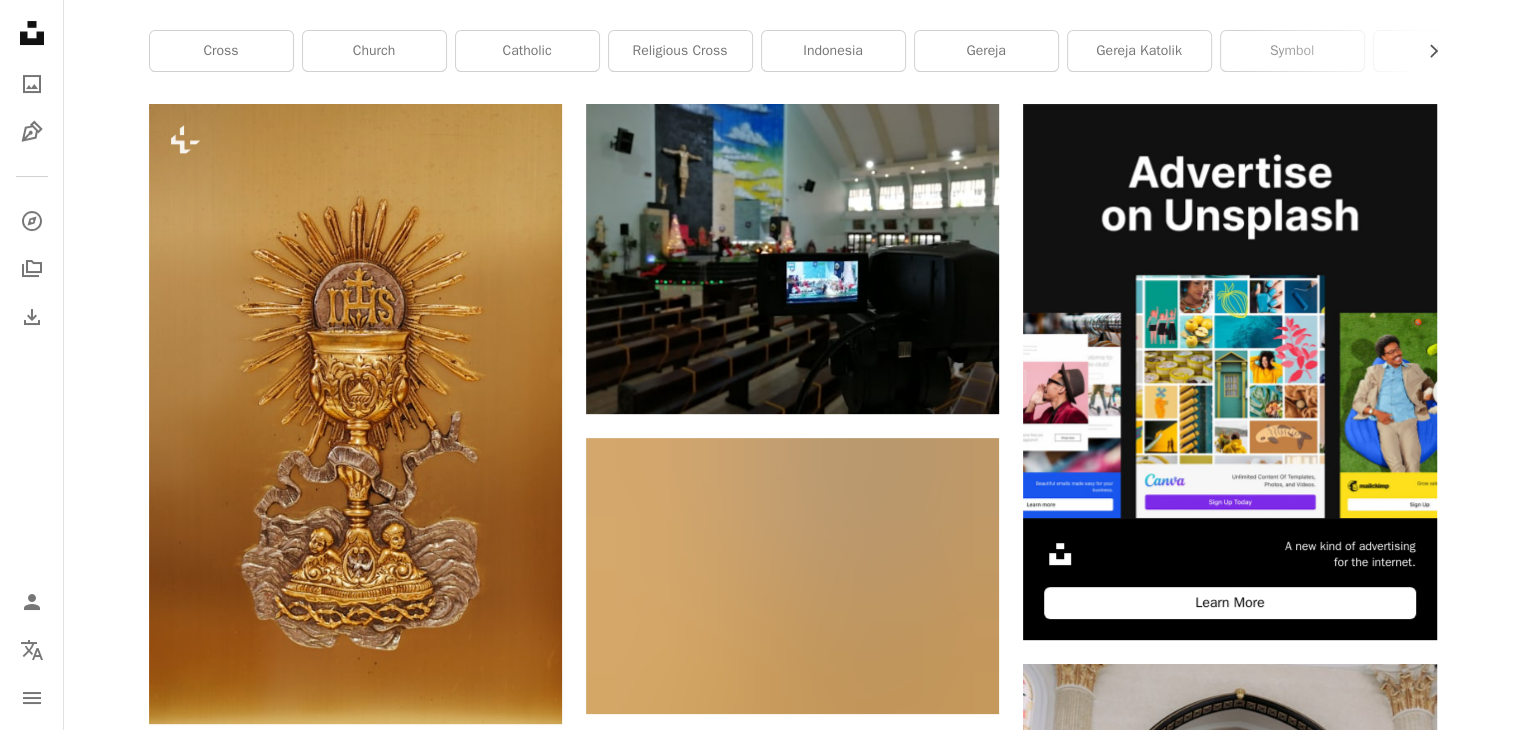 scroll, scrollTop: 0, scrollLeft: 0, axis: both 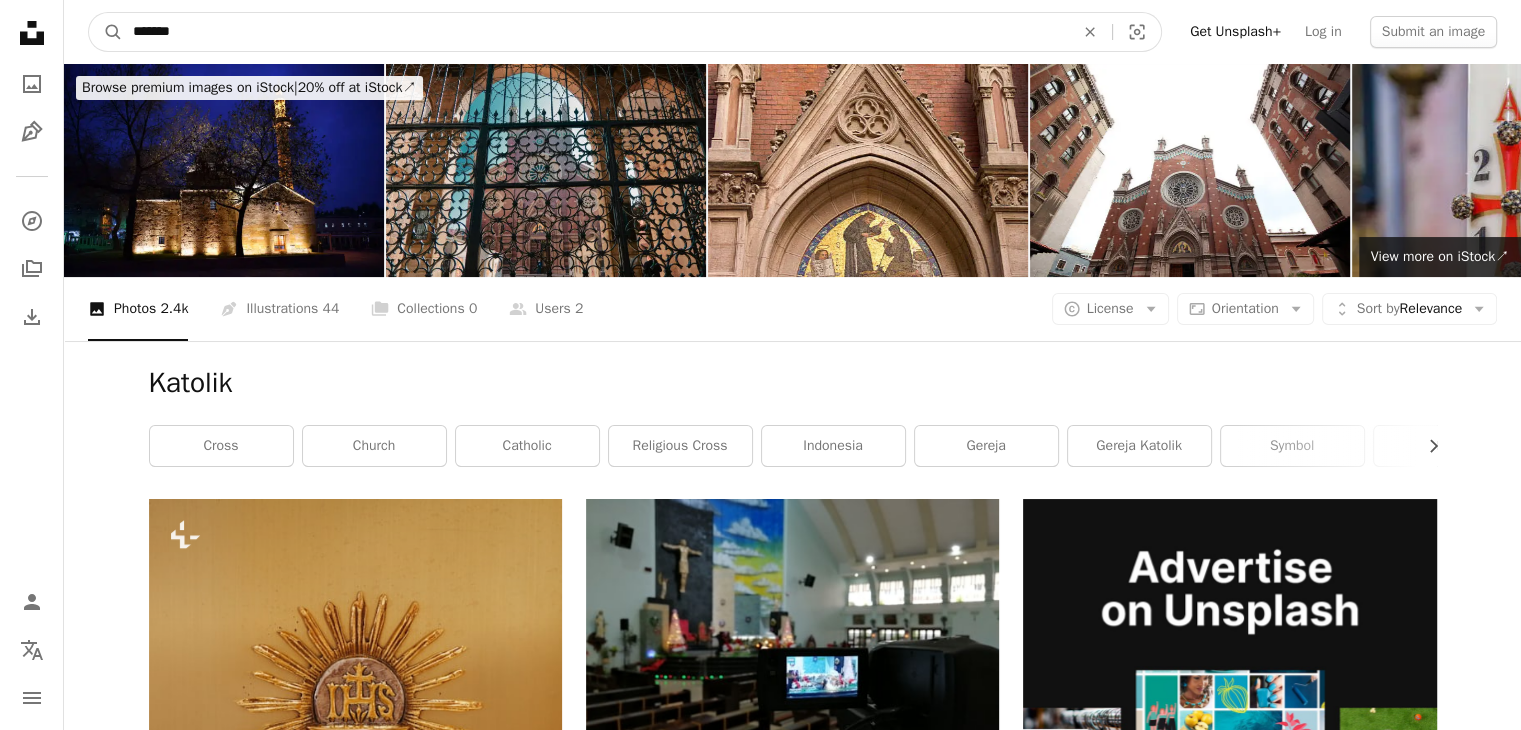 click on "*******" at bounding box center (595, 32) 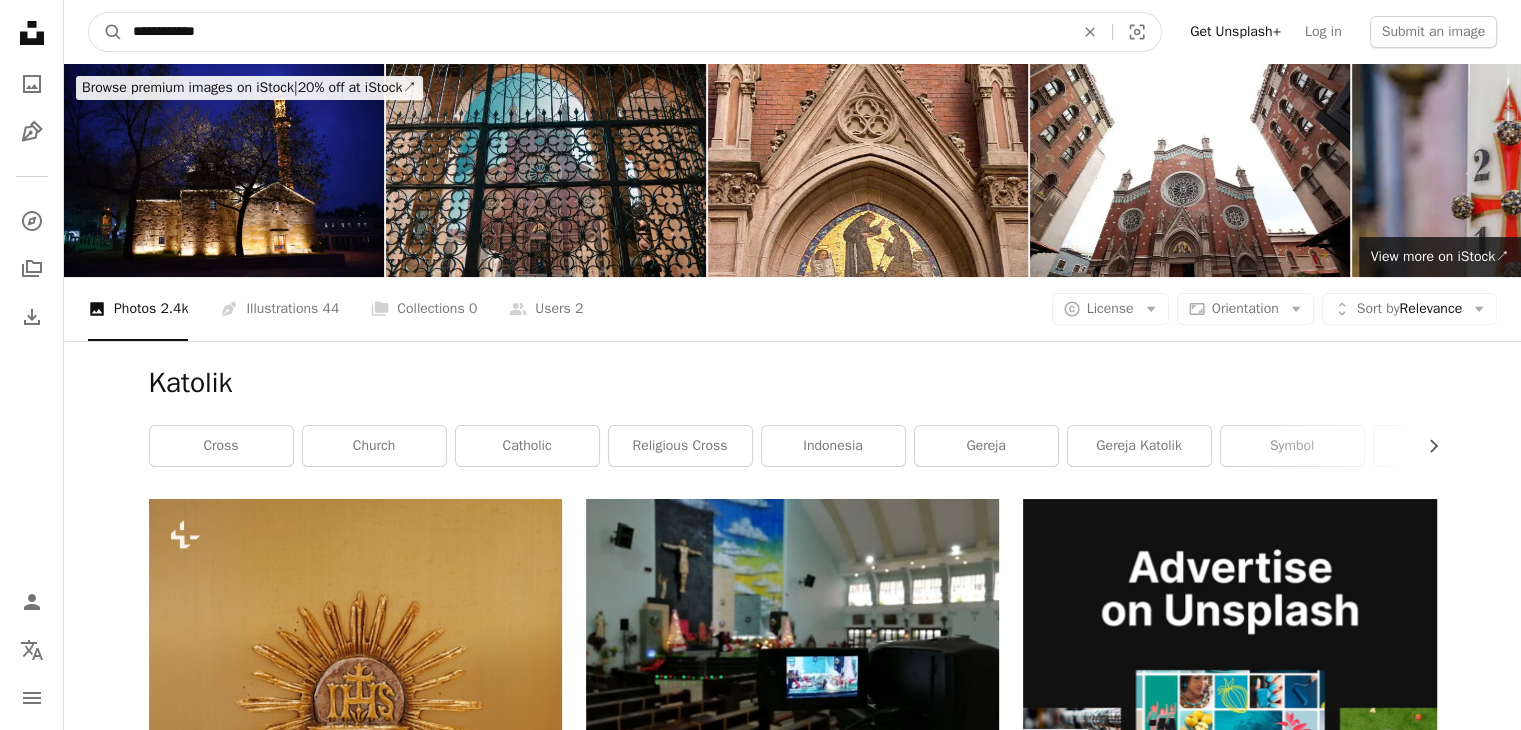 type on "**********" 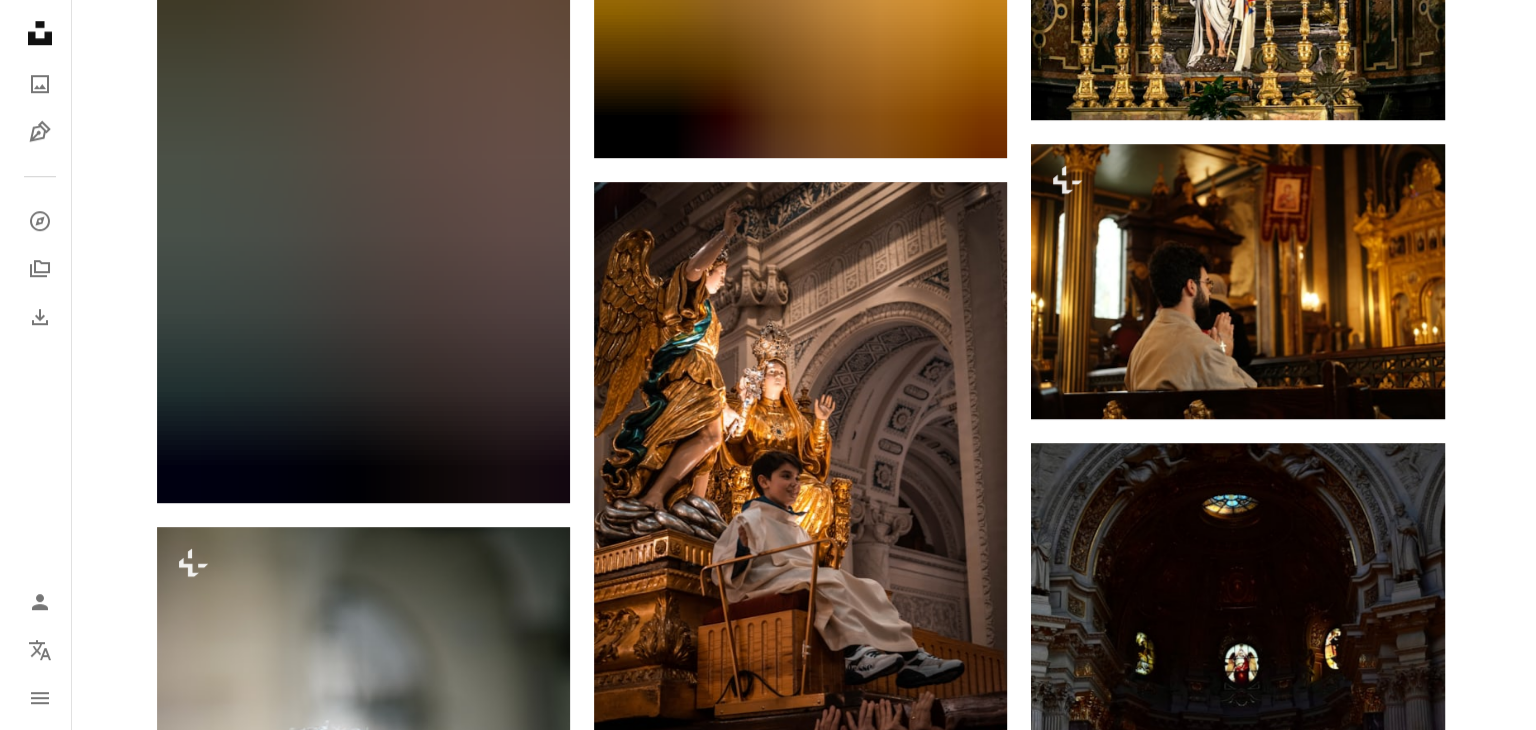 scroll, scrollTop: 1600, scrollLeft: 0, axis: vertical 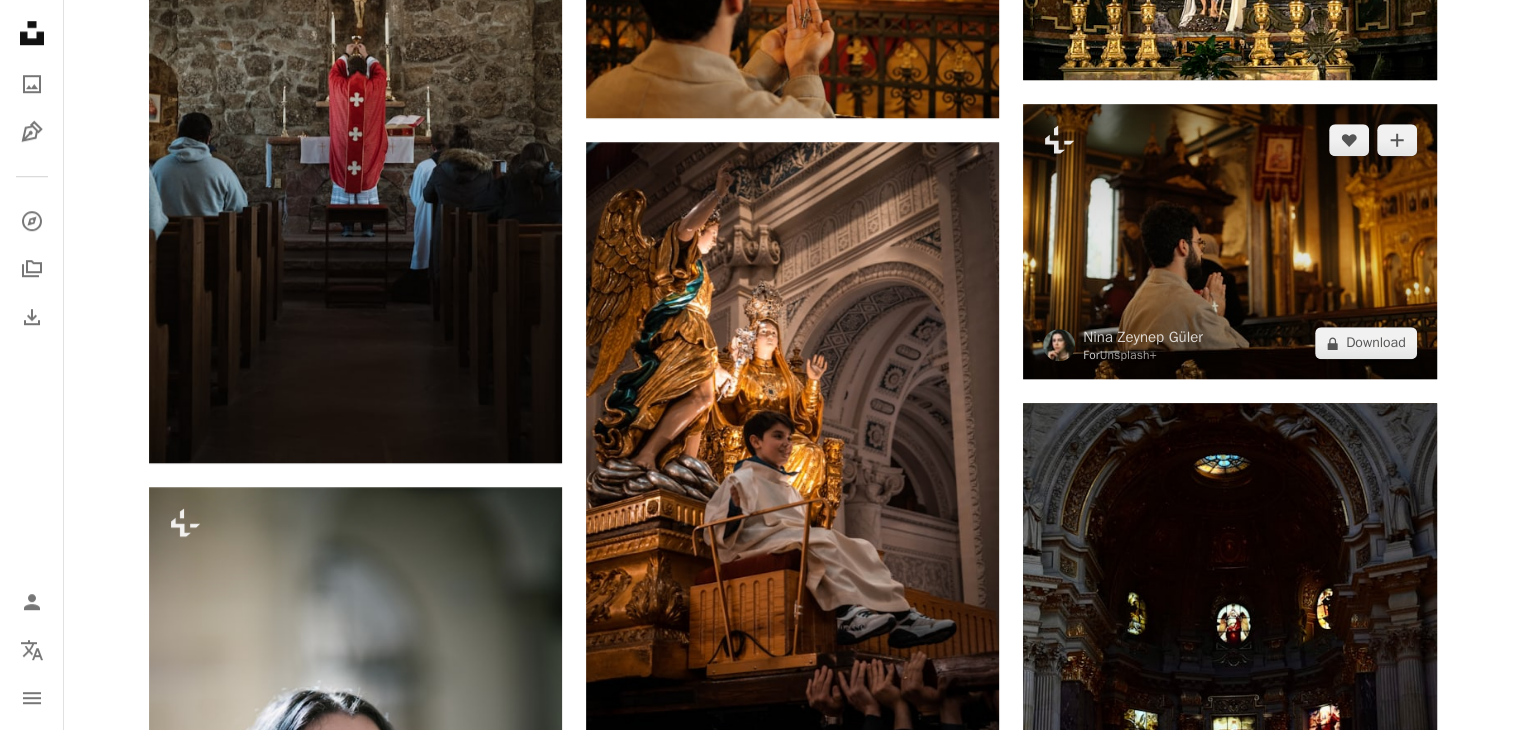click at bounding box center [1229, 241] 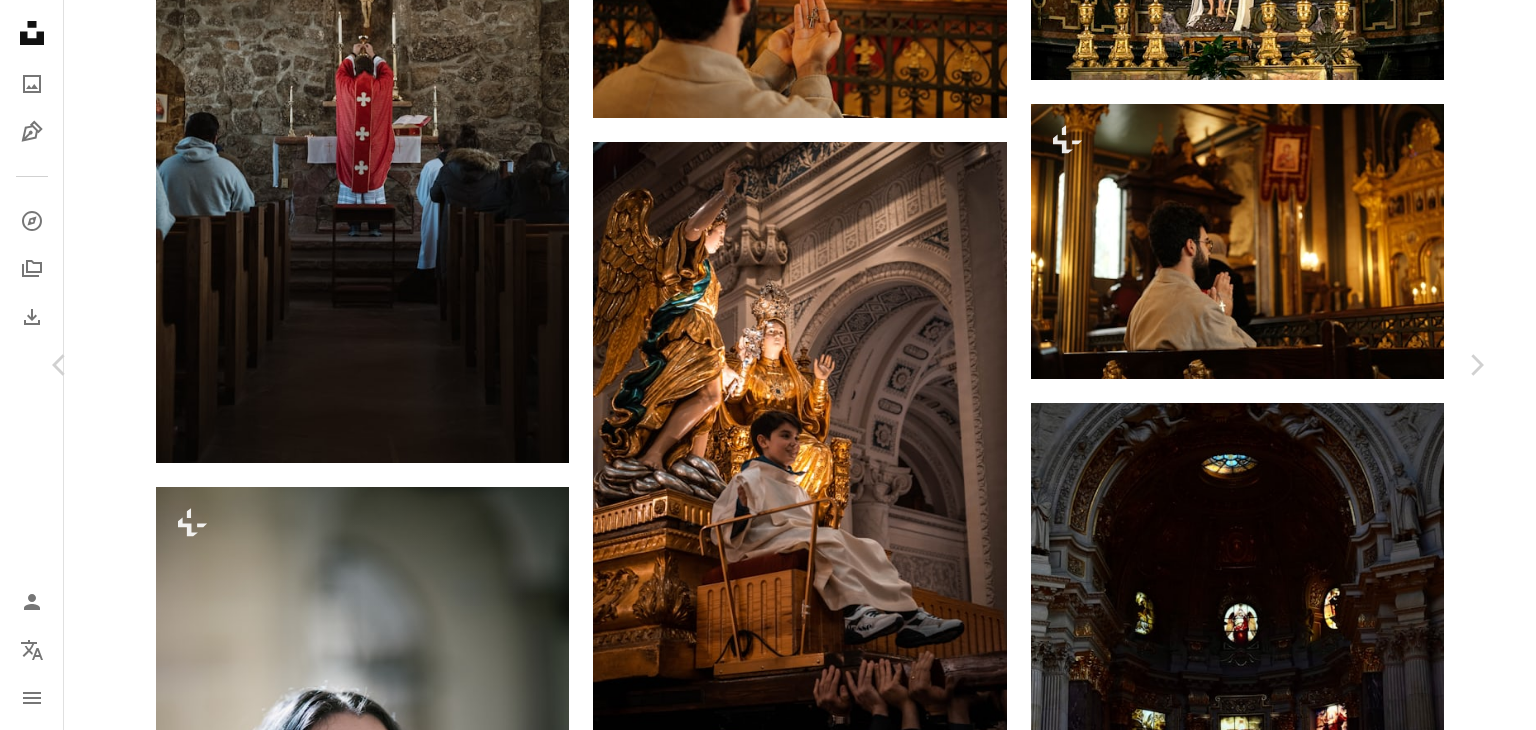 click on "An X shape Chevron left Chevron right [PERSON] For Unsplash+ A heart A plus sign A lock Download Zoom in A forward-right arrow Share More Actions Calendar outlined Published on [DATE] Safety Licensed under the Unsplash+ License prayer worship pray faith religion praise praise and worship believe prophet church prayer worshipping oracion Backgrounds From this series Chevron right Plus sign for Unsplash+ Plus sign for Unsplash+ Plus sign for Unsplash+ Plus sign for Unsplash+ Plus sign for Unsplash+ Plus sign for Unsplash+ Plus sign for Unsplash+ Plus sign for Unsplash+ Plus sign for Unsplash+ Plus sign for Unsplash+ Plus sign for Unsplash+ Related images Plus sign for Unsplash+ A heart A plus sign [PERSON] For Unsplash+ A lock Download Plus sign for Unsplash+ A heart A plus sign [PERSON] For Unsplash+ A lock Download Plus sign for Unsplash+ A heart A plus sign [PERSON] For Unsplash+ A lock Download Plus sign for Unsplash+ A heart A plus sign [PERSON] For Unsplash+ A lock Download" at bounding box center (768, 4536) 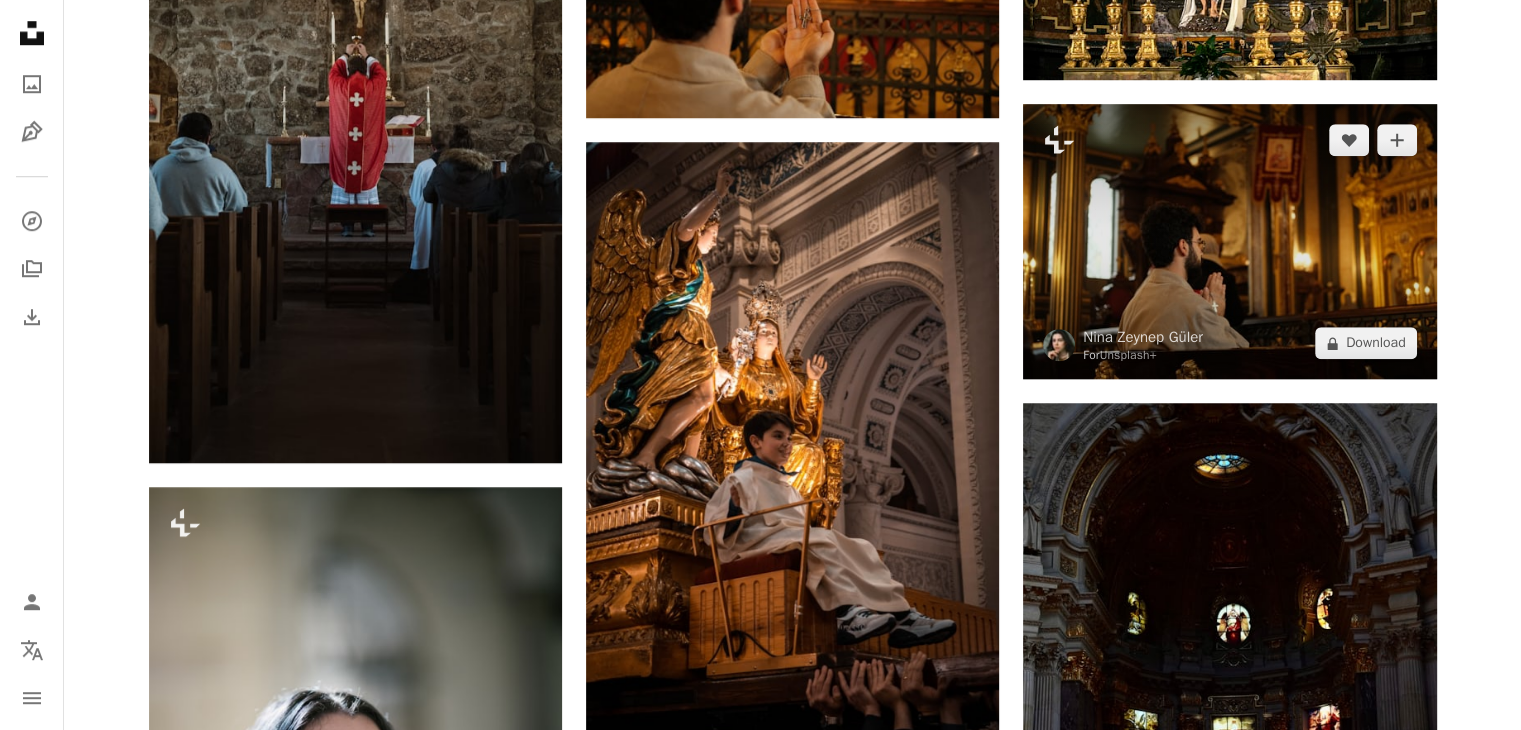 click at bounding box center [1229, 241] 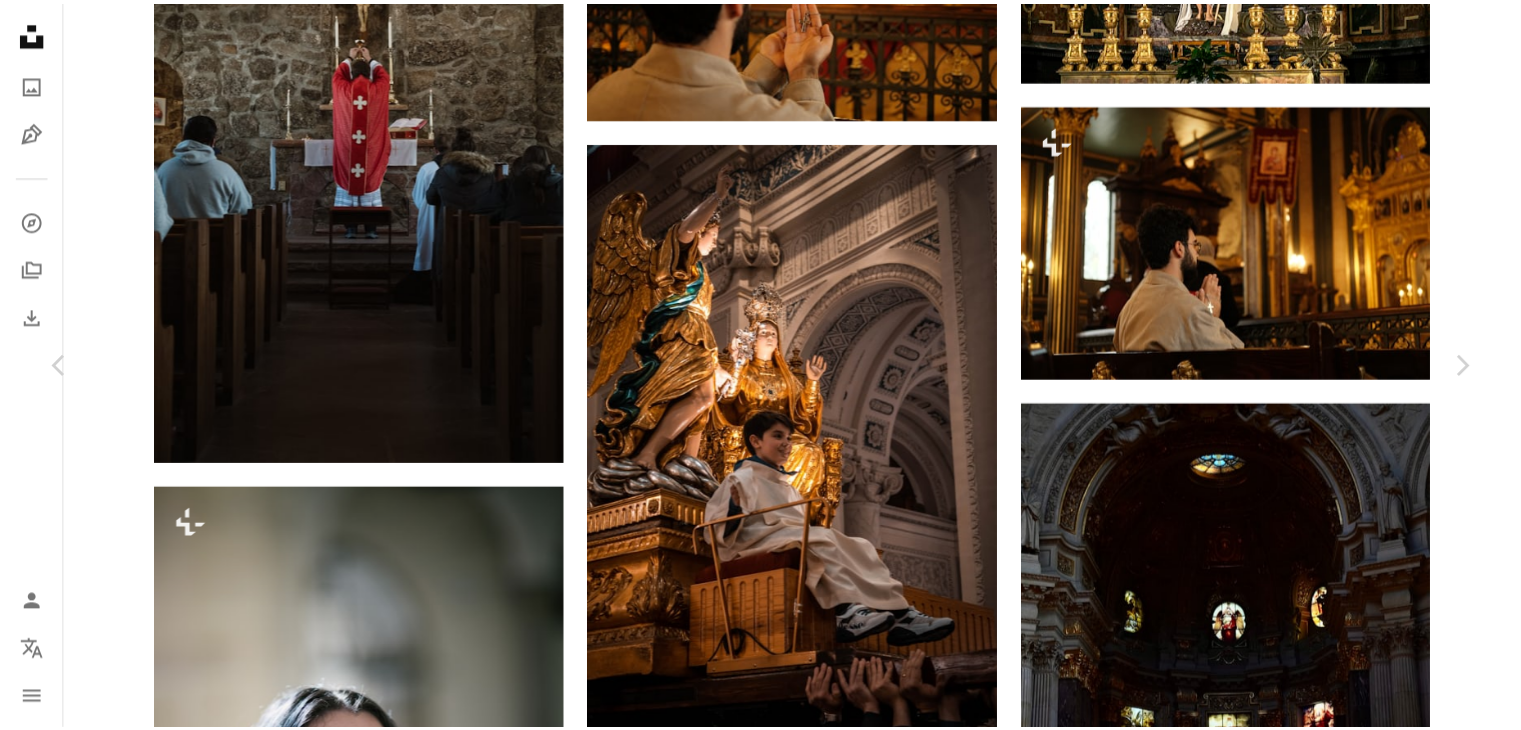 scroll, scrollTop: 1800, scrollLeft: 0, axis: vertical 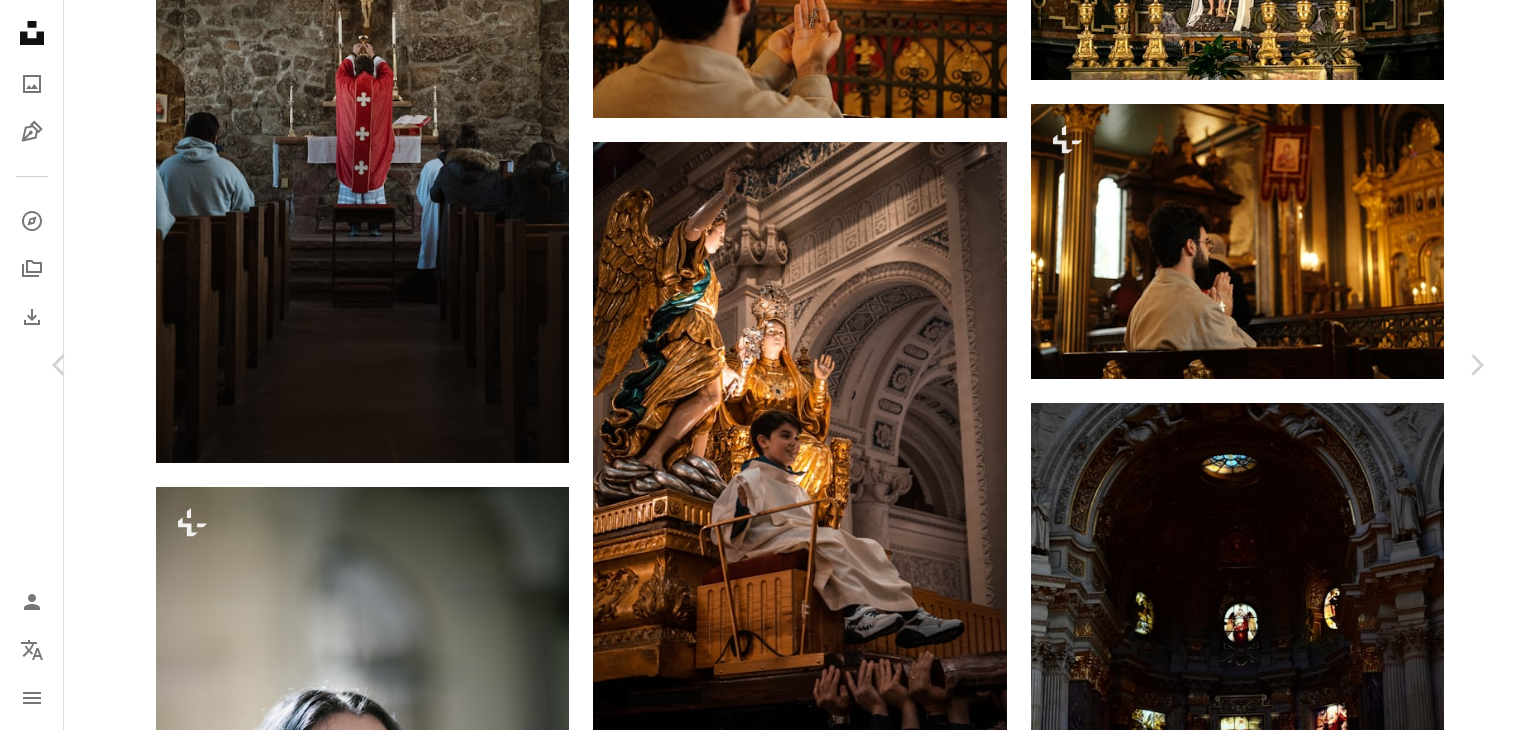 click on "An X shape Chevron left Chevron right [PERSON] For Unsplash+ A heart A plus sign A lock Download Zoom in A forward-right arrow Share More Actions Calendar outlined Published on [DATE] Safety Licensed under the Unsplash+ License prayer worship pray faith religion praise praise and worship believe prophet church prayer worshipping oracion Backgrounds From this series Chevron right Plus sign for Unsplash+ Plus sign for Unsplash+ Plus sign for Unsplash+ Plus sign for Unsplash+ Plus sign for Unsplash+ Plus sign for Unsplash+ Plus sign for Unsplash+ Plus sign for Unsplash+ Plus sign for Unsplash+ Plus sign for Unsplash+ Plus sign for Unsplash+ Related images Plus sign for Unsplash+ A heart A plus sign [PERSON] For Unsplash+ A lock Download Plus sign for Unsplash+ A heart A plus sign [PERSON] For Unsplash+ A lock Download Plus sign for Unsplash+ A heart A plus sign [PERSON] For Unsplash+ A lock Download Plus sign for Unsplash+ A heart A plus sign [PERSON] For Unsplash+ A lock Download" at bounding box center (768, 4536) 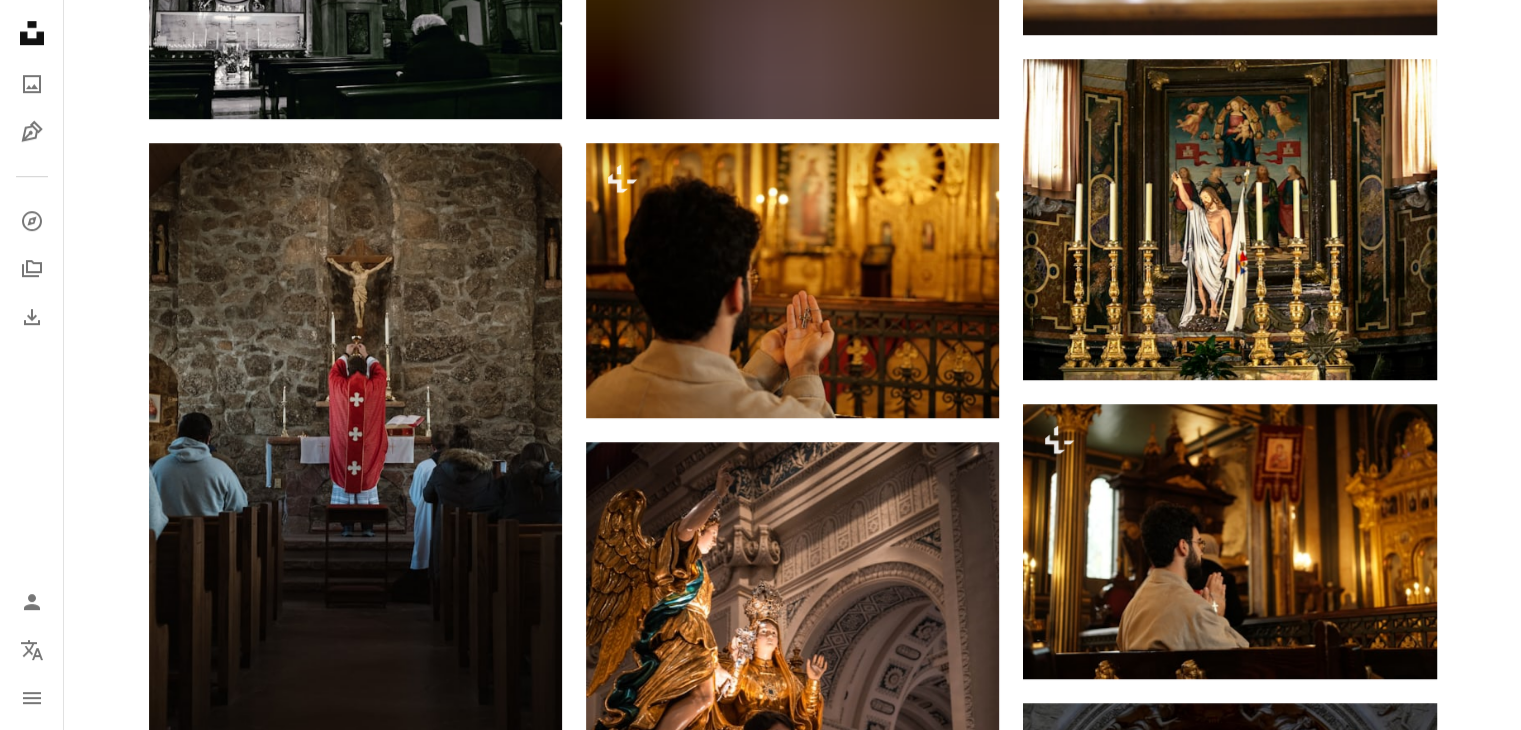 scroll, scrollTop: 800, scrollLeft: 0, axis: vertical 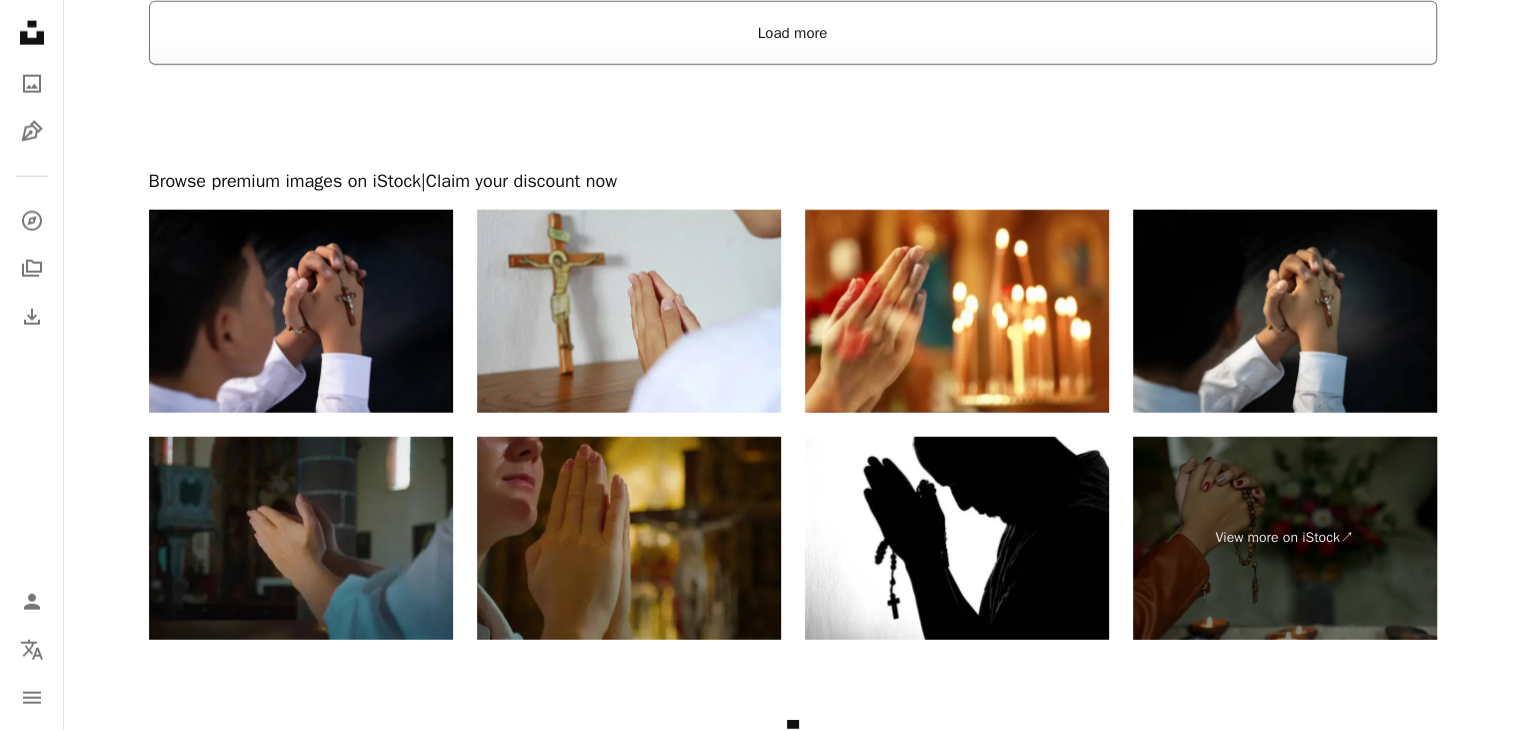 click on "Load more" at bounding box center [793, 33] 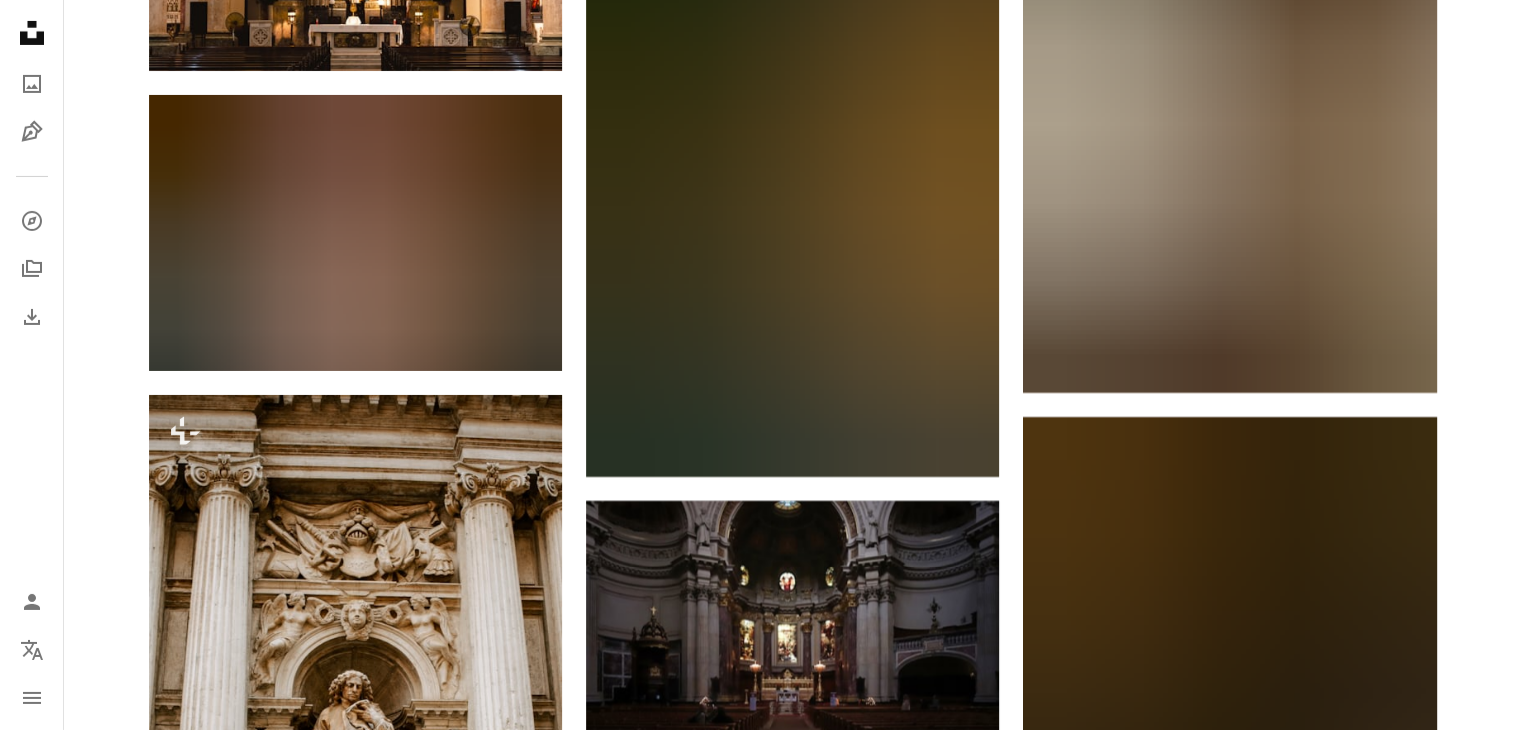 scroll, scrollTop: 7052, scrollLeft: 0, axis: vertical 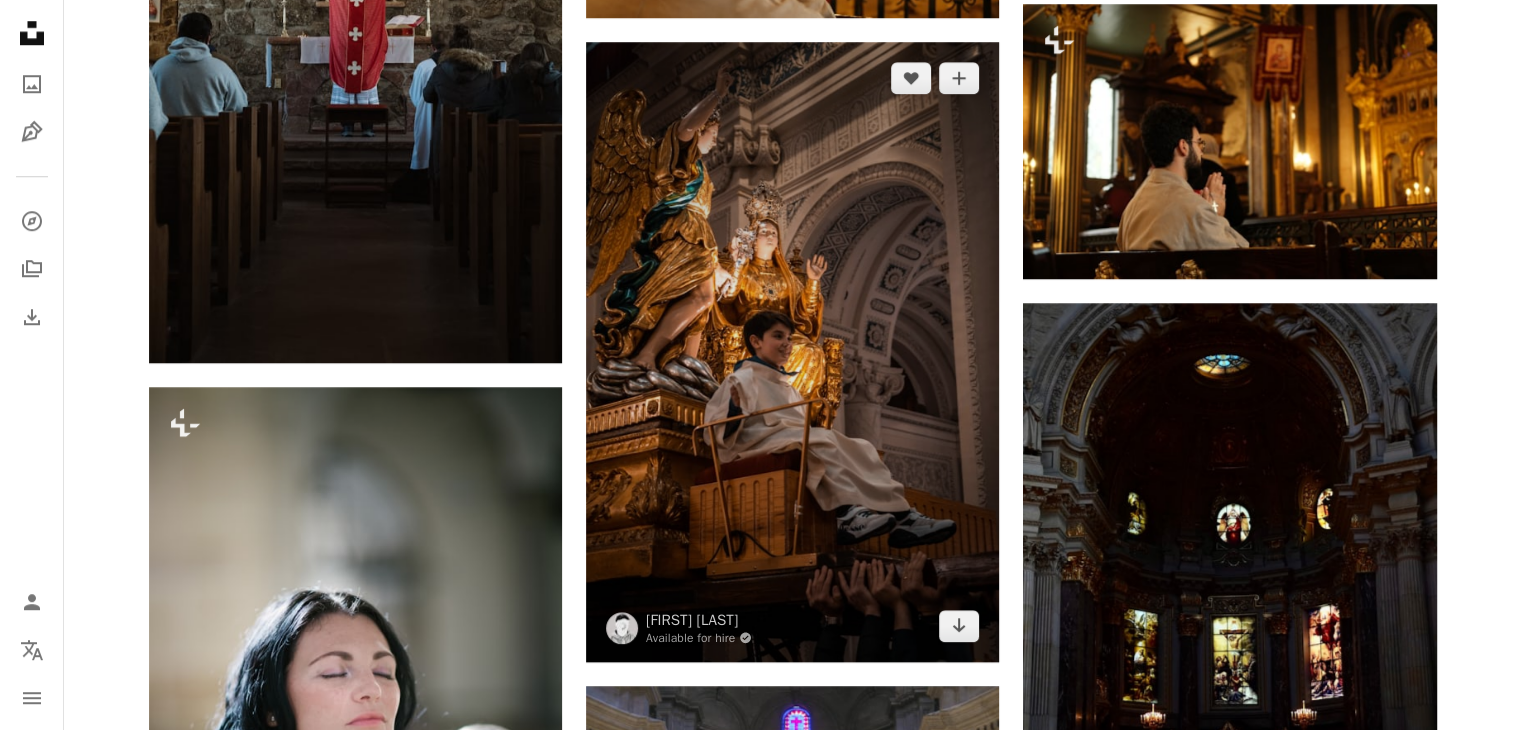 click at bounding box center [792, 352] 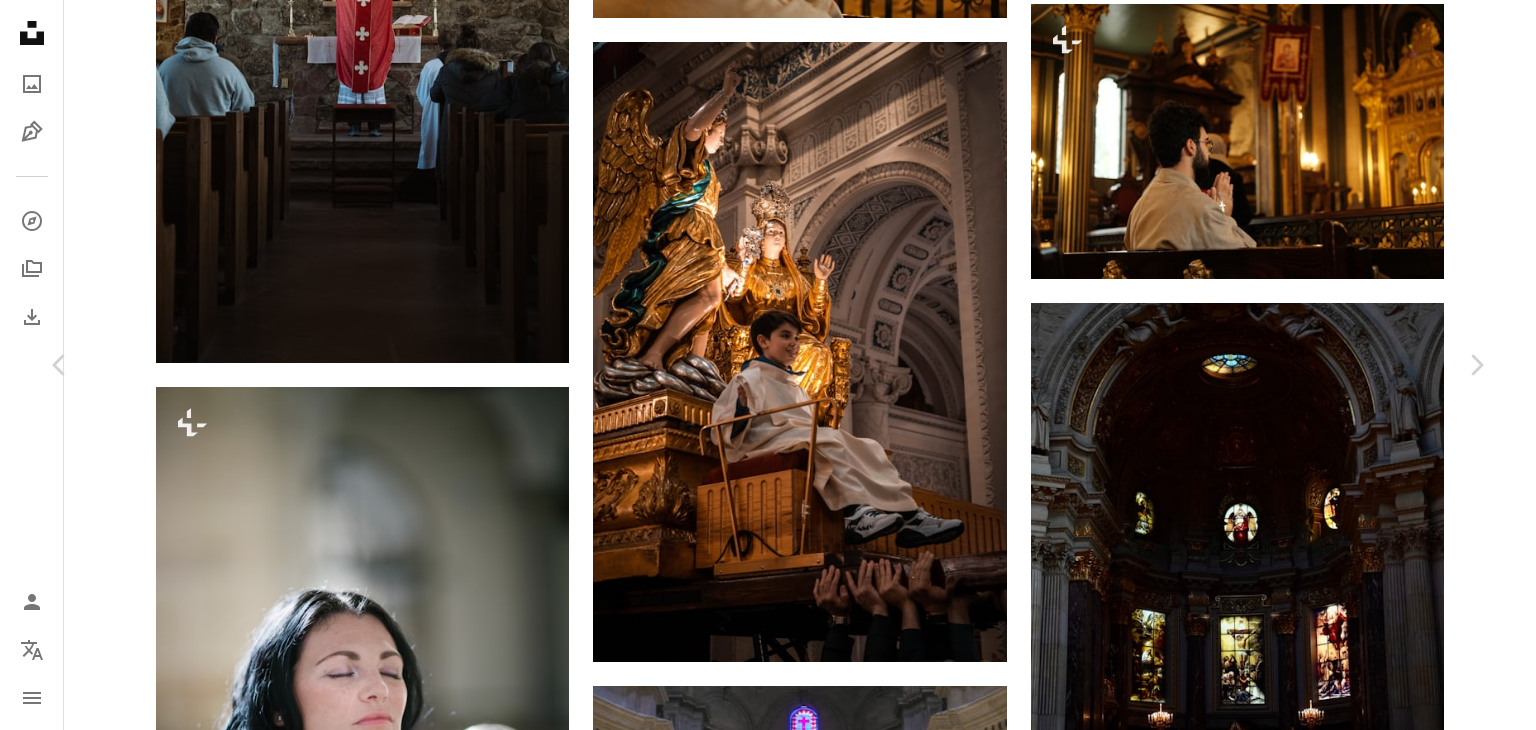 scroll, scrollTop: 3000, scrollLeft: 0, axis: vertical 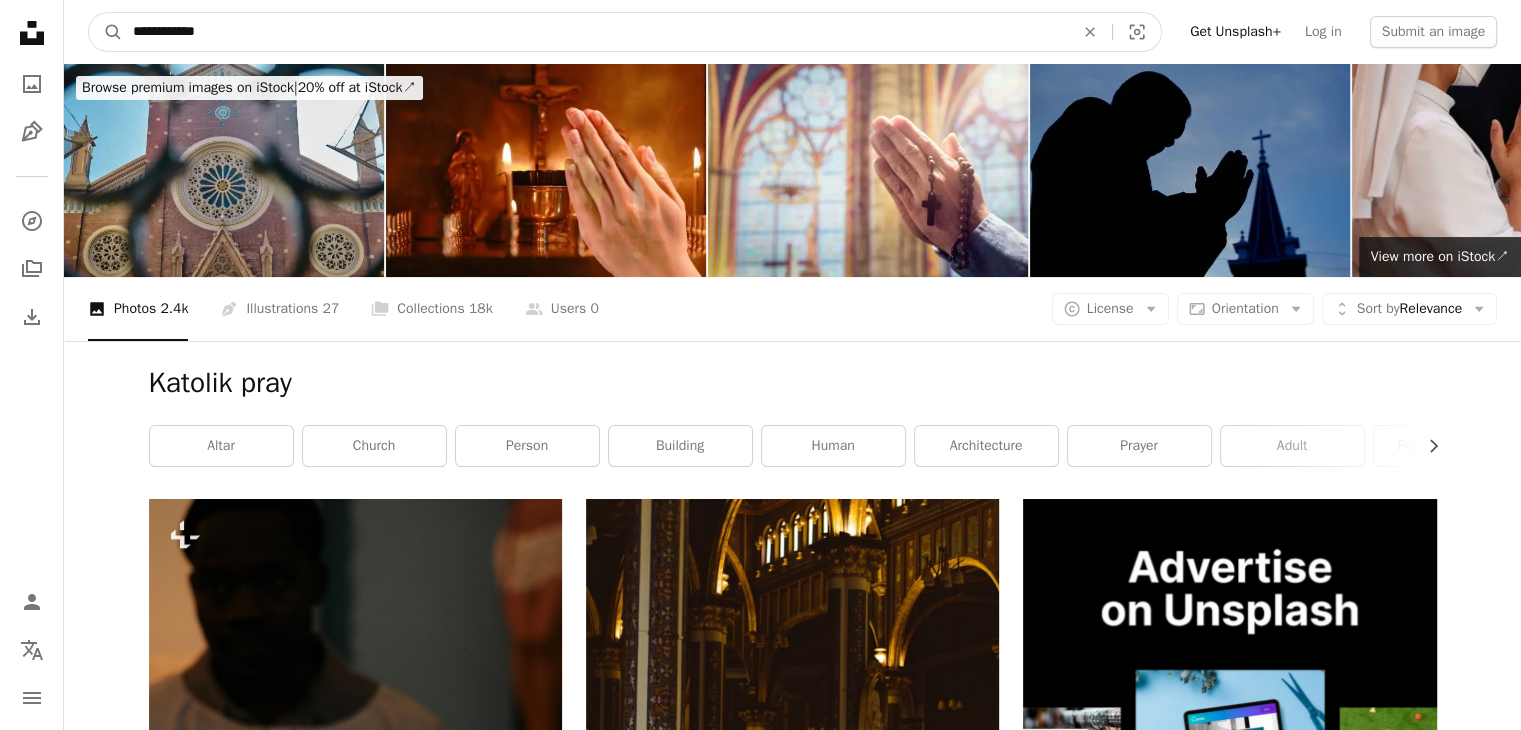 drag, startPoint x: 547, startPoint y: 41, endPoint x: 124, endPoint y: 45, distance: 423.01892 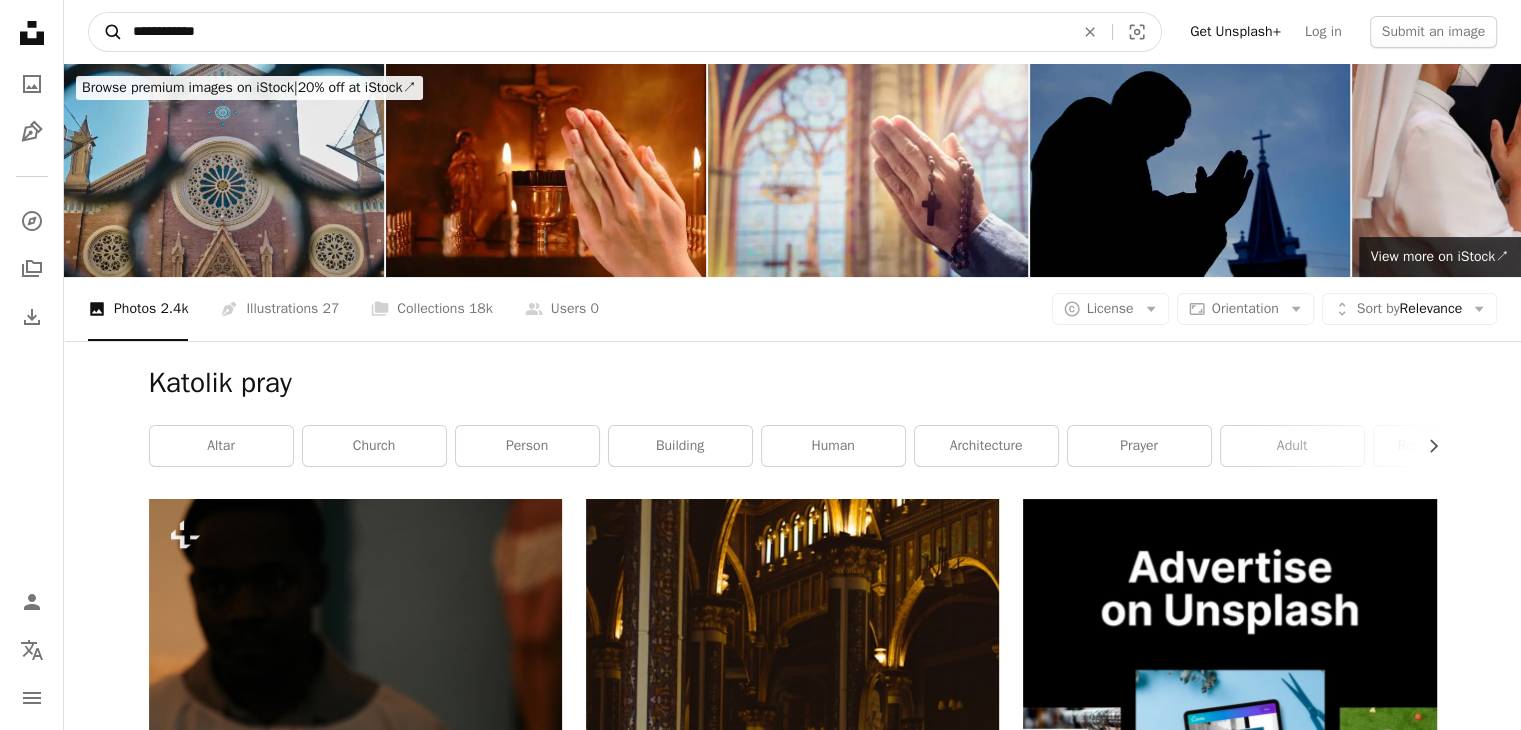 type on "**********" 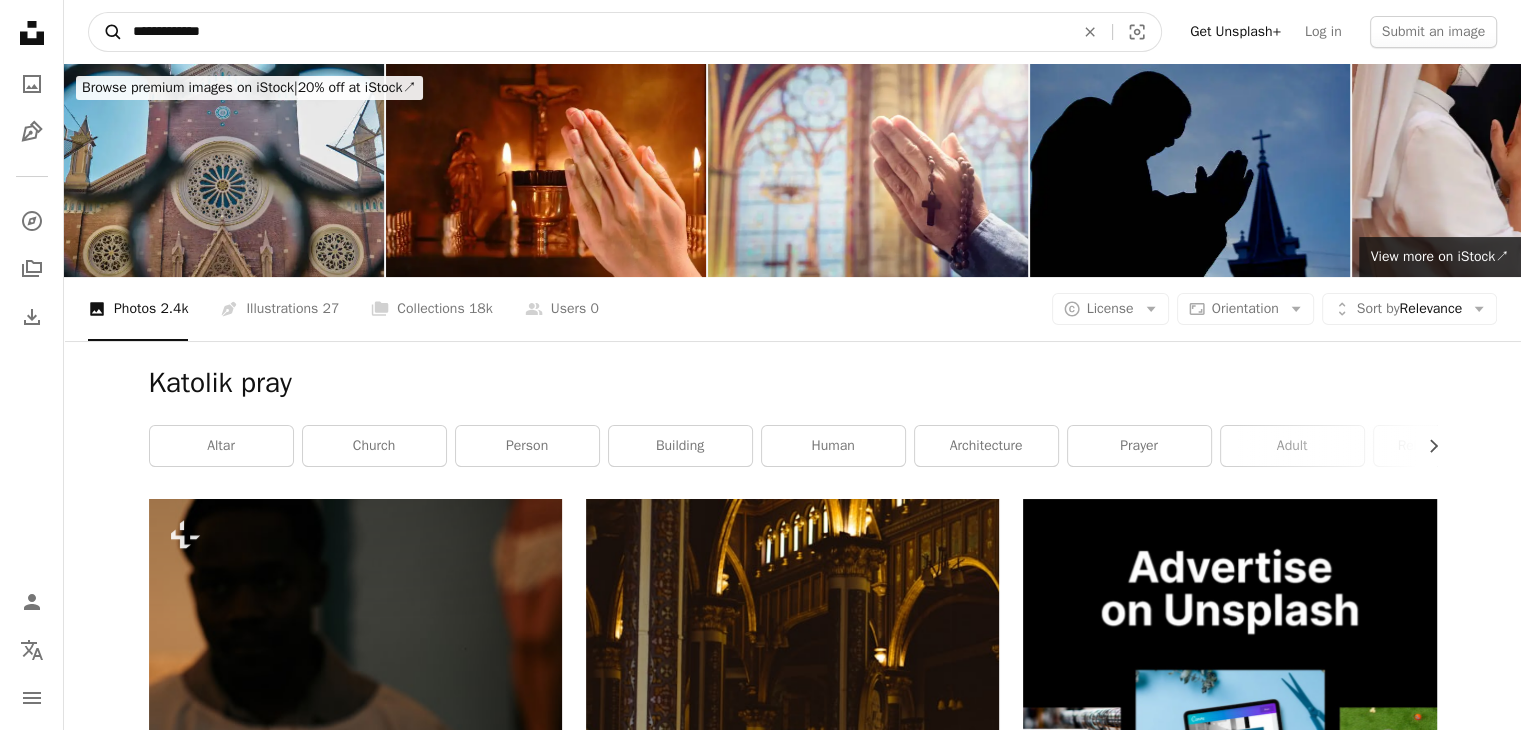 click on "A magnifying glass" at bounding box center [106, 32] 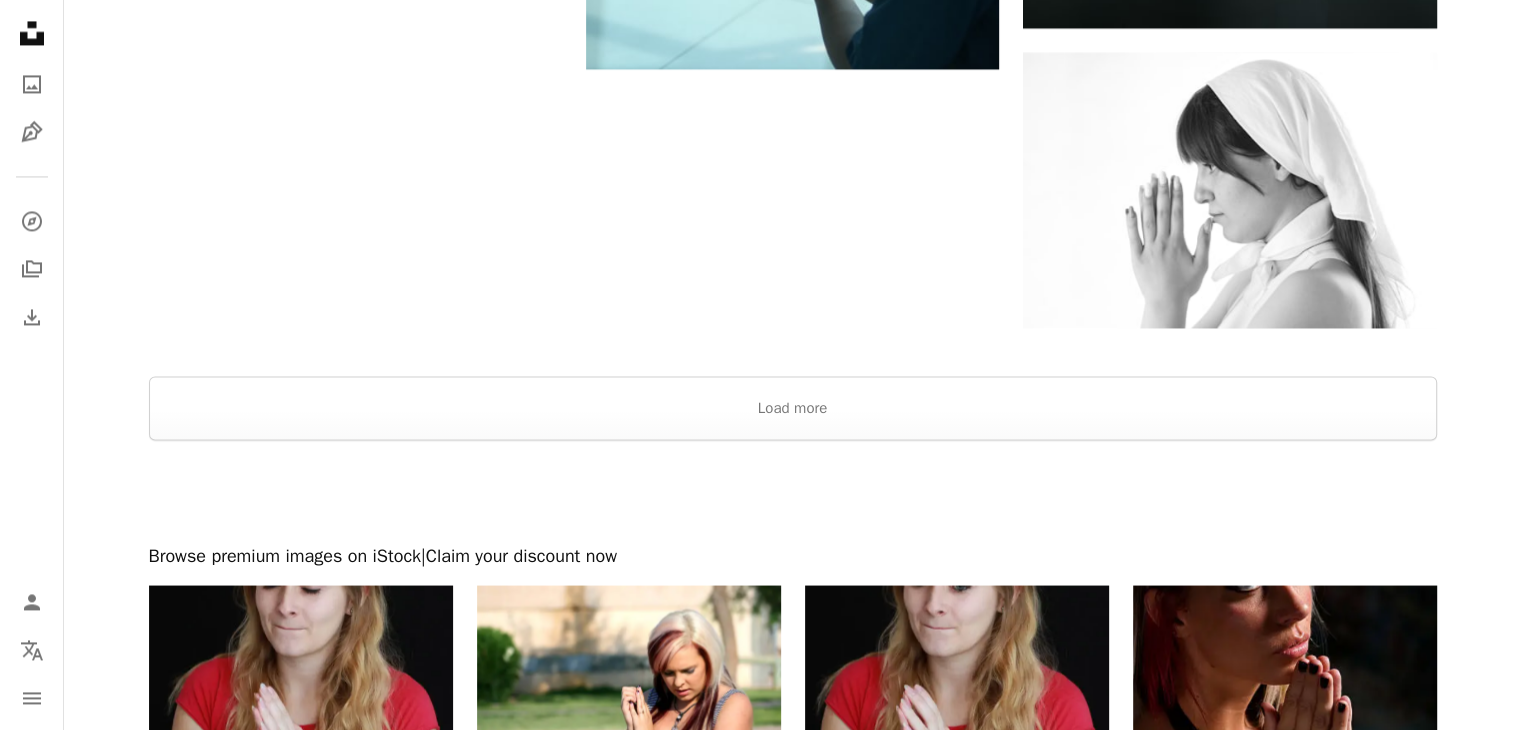 scroll, scrollTop: 3200, scrollLeft: 0, axis: vertical 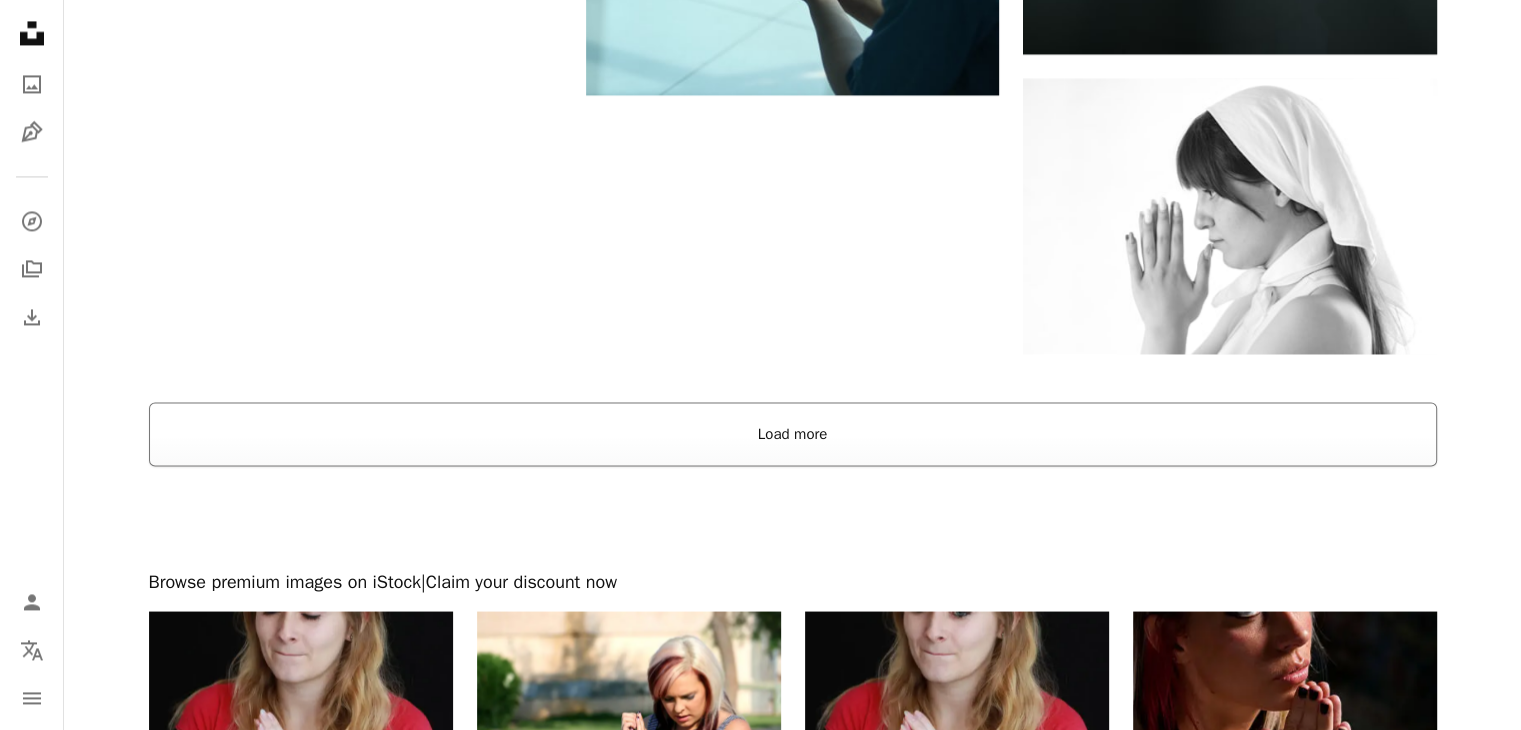 click on "Load more" at bounding box center [793, 434] 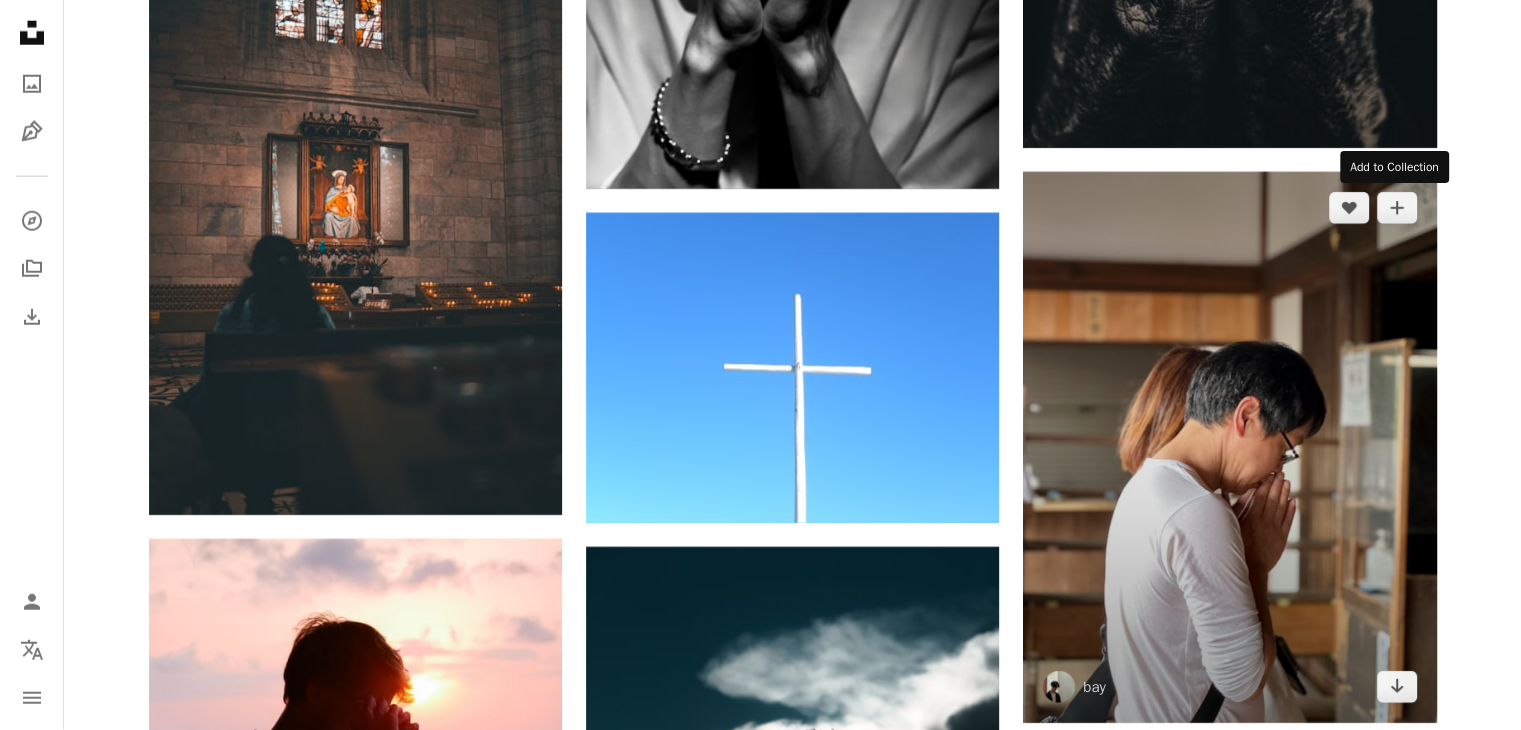 scroll, scrollTop: 20400, scrollLeft: 0, axis: vertical 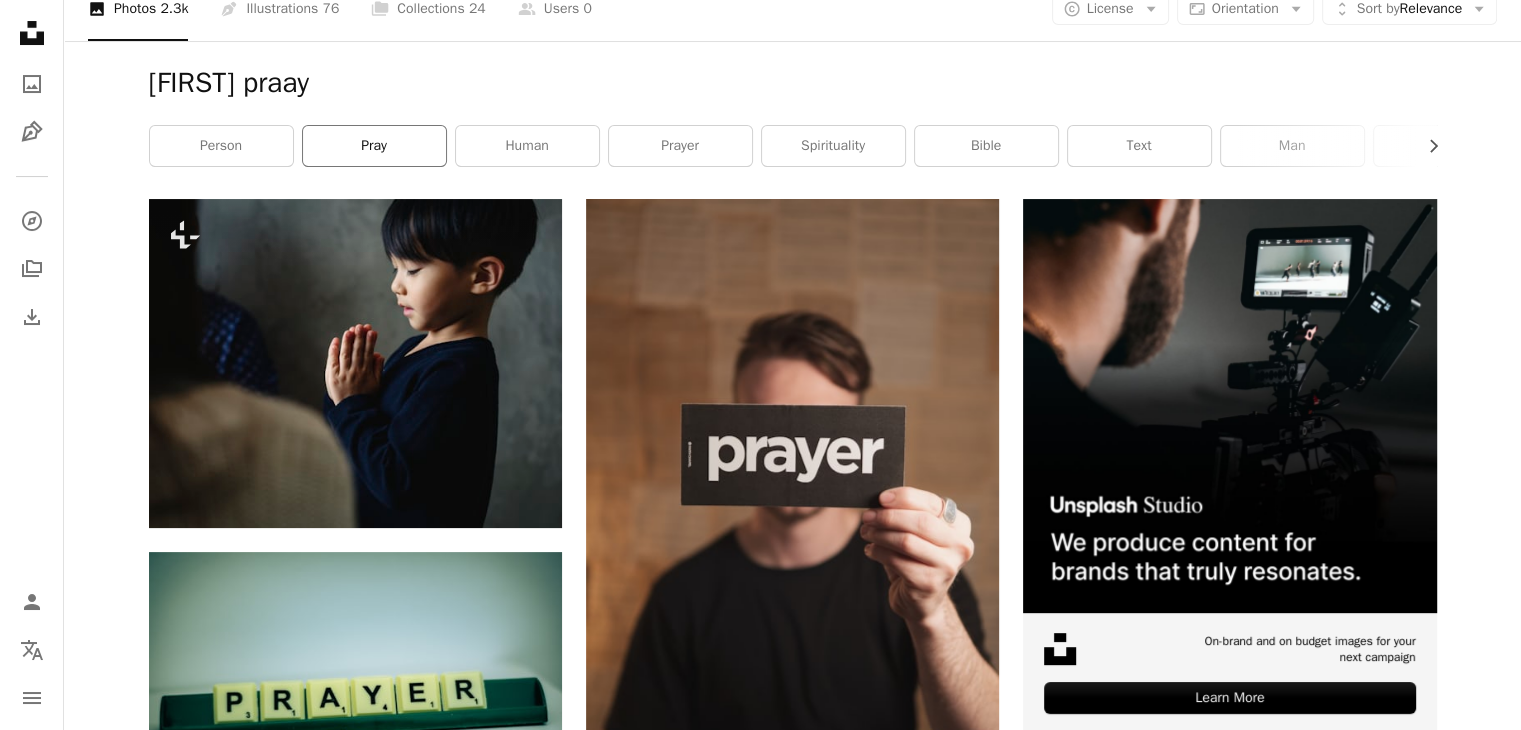 click on "pray" at bounding box center (374, 146) 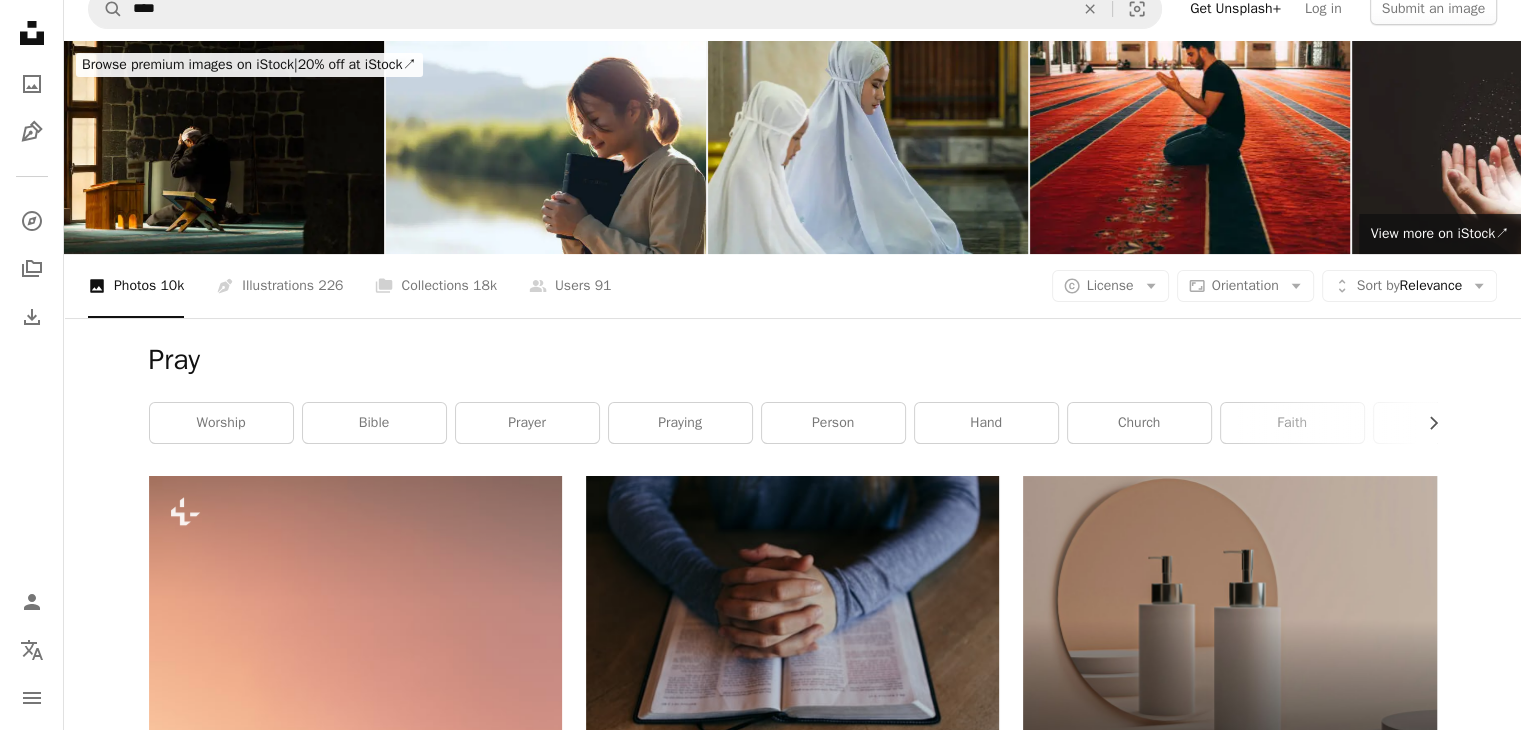 scroll, scrollTop: 0, scrollLeft: 0, axis: both 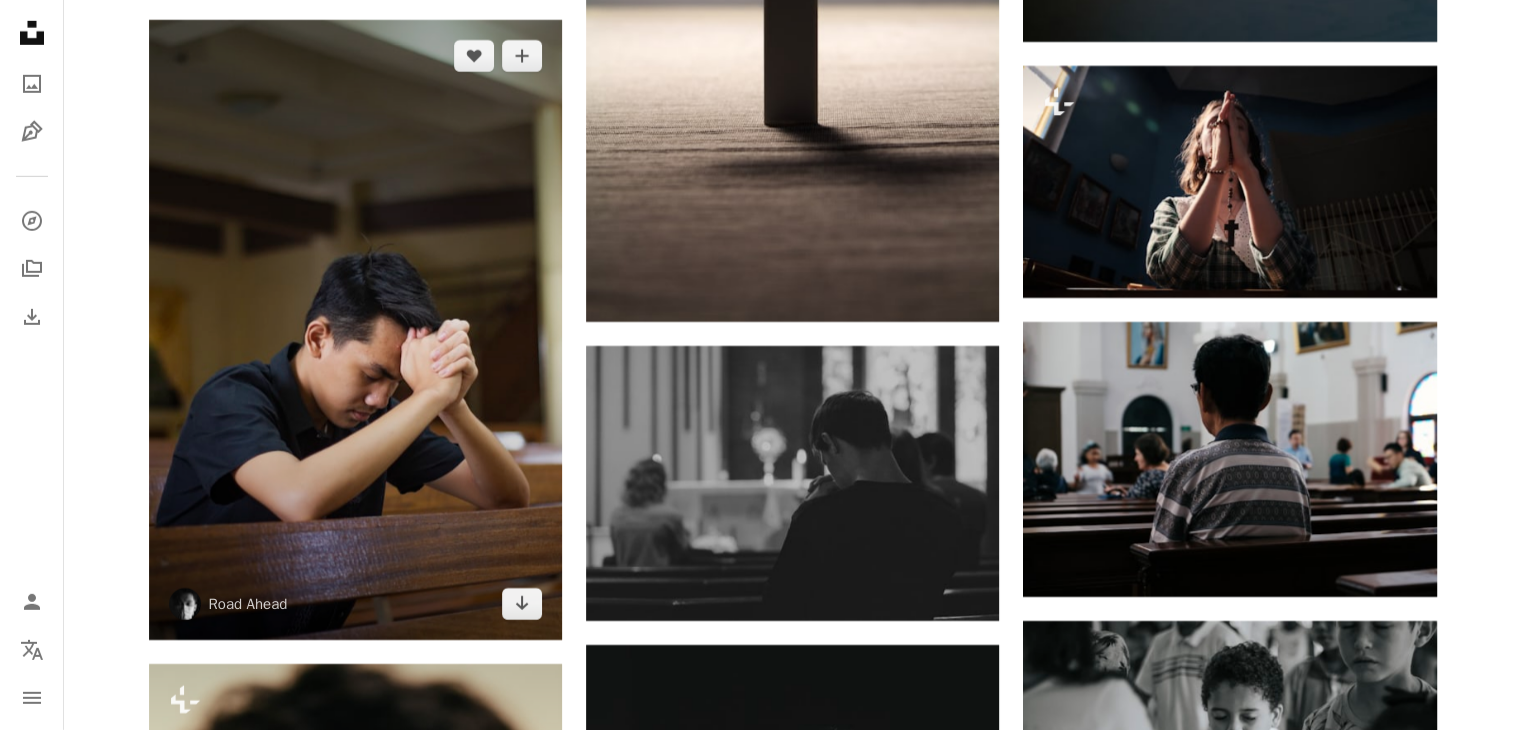 click at bounding box center [355, 330] 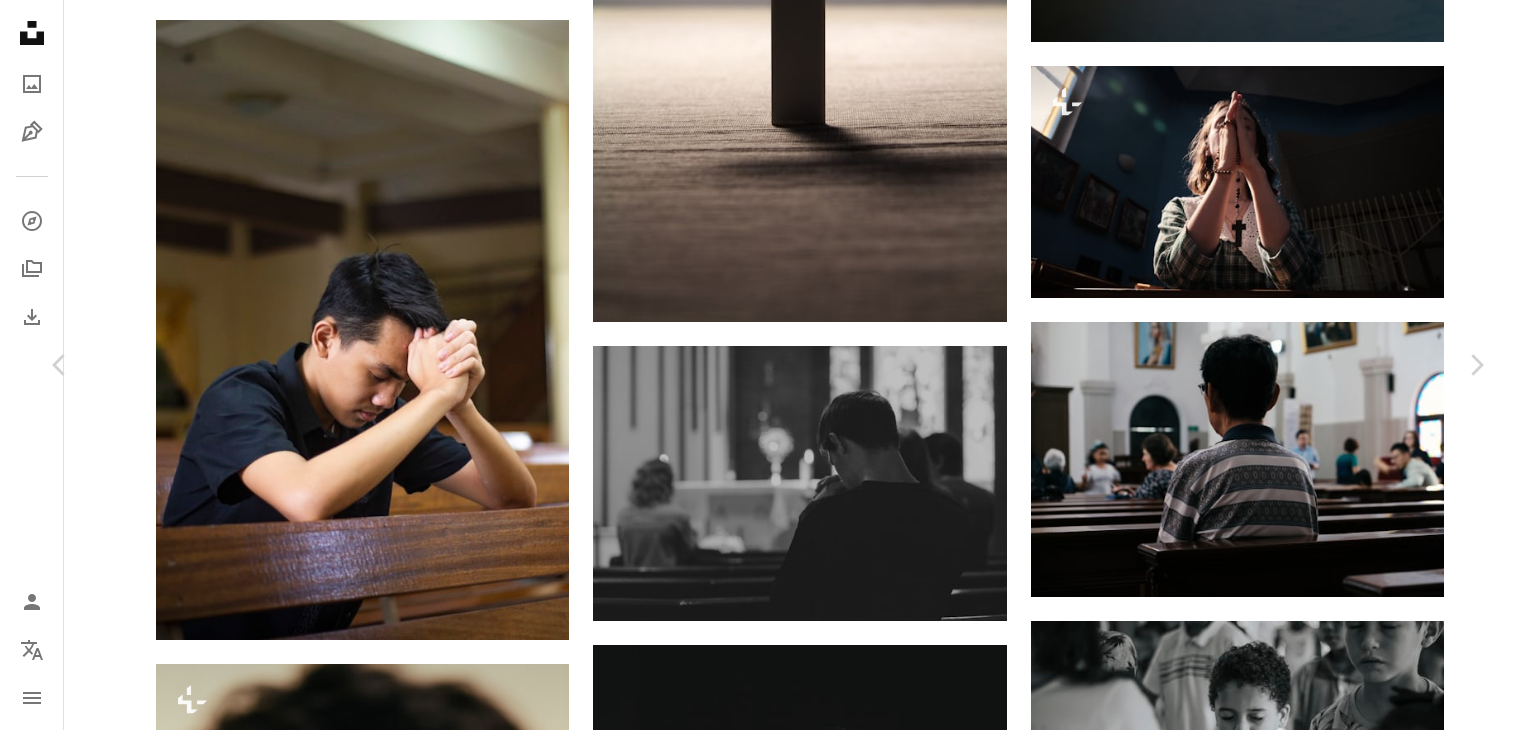 scroll, scrollTop: 1200, scrollLeft: 0, axis: vertical 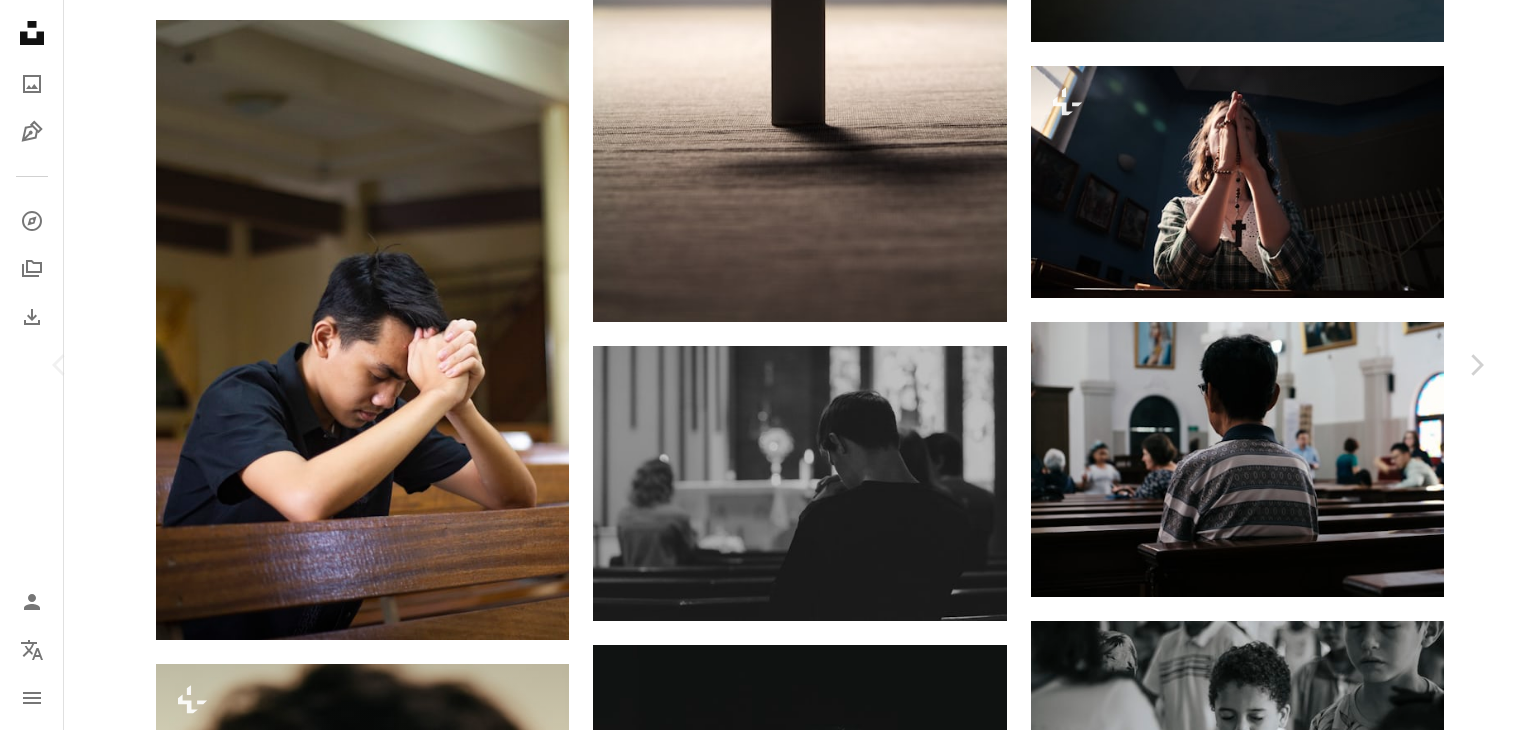 click on "An X shape Chevron left Chevron right Road Ahead roadahead_2223 A heart A plus sign Download free Chevron down Zoom in Views 64,771 Downloads 272 Featured in Spirituality A forward-right arrow Share Info icon Info More Actions Calendar outlined Published on [DATE] Camera Canon, EOS 1100D Safety Free to use under the Unsplash License spirituality human people face hand crowd Public domain images Browse premium related images on iStock | Save 20% with code UNSPLASH20 View more on iStock ↗ Related images A heart A plus sign Road Ahead Arrow pointing down Plus sign for Unsplash+ A heart A plus sign Getty Images For Unsplash+ A lock Download A heart A plus sign [PERSON] Available for hire A checkmark inside of a circle Arrow pointing down A heart A plus sign bay Arrow pointing down A heart A plus sign [PERSON] For Unsplash+ A lock Download A heart A plus sign [PERSON] For Unsplash+ A lock Download A heart A plus sign Ben White" at bounding box center (768, 20989) 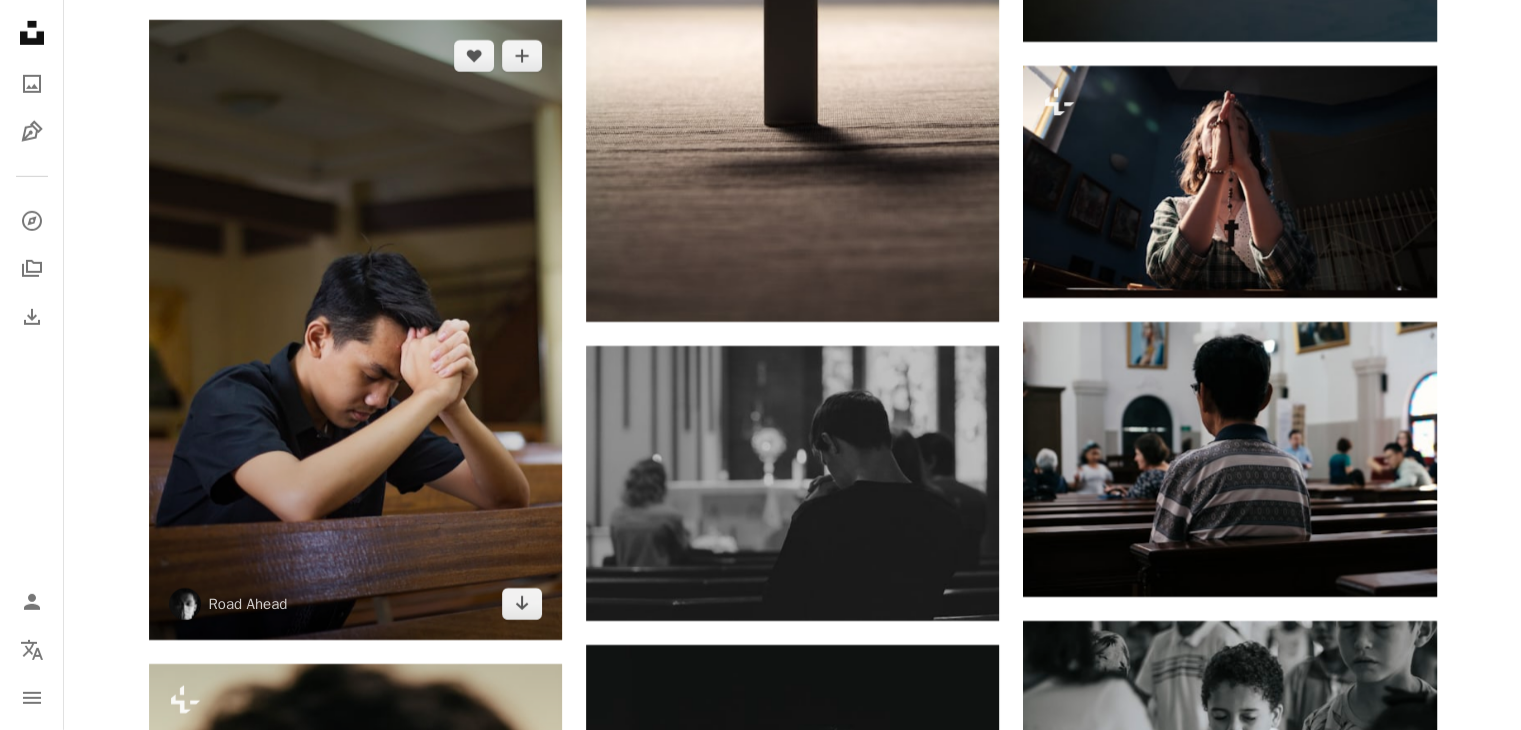 click at bounding box center [355, 330] 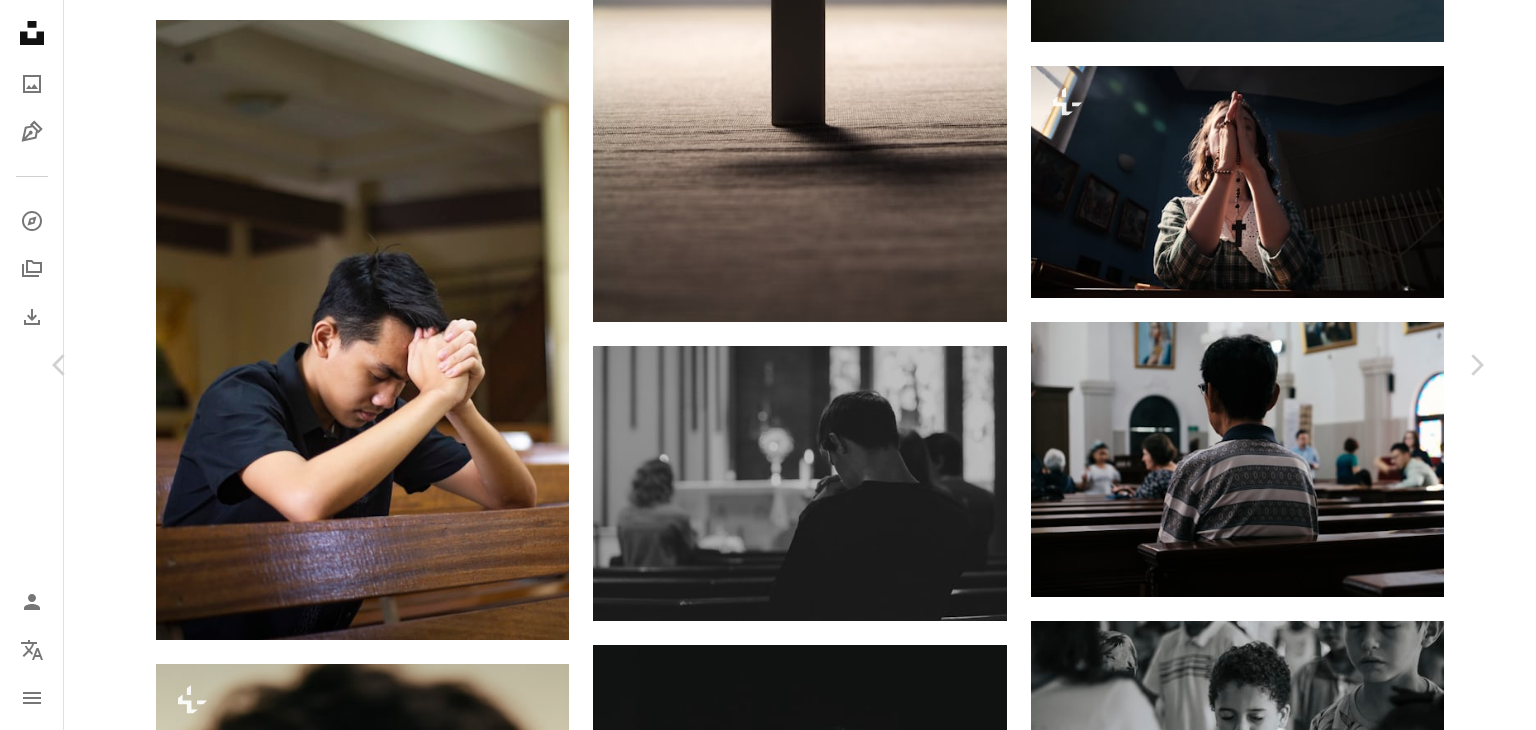 scroll, scrollTop: 2000, scrollLeft: 0, axis: vertical 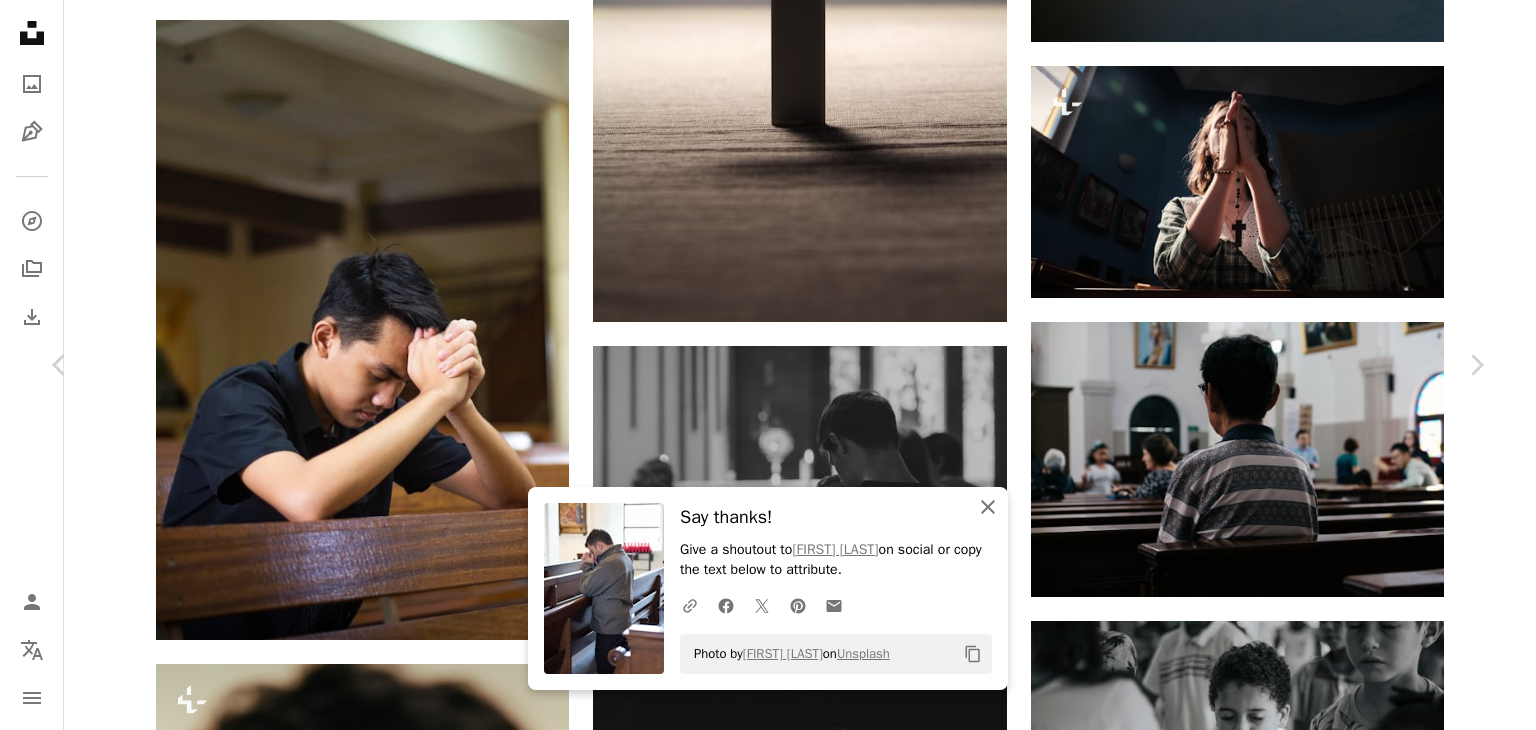 click on "An X shape Close" at bounding box center (988, 507) 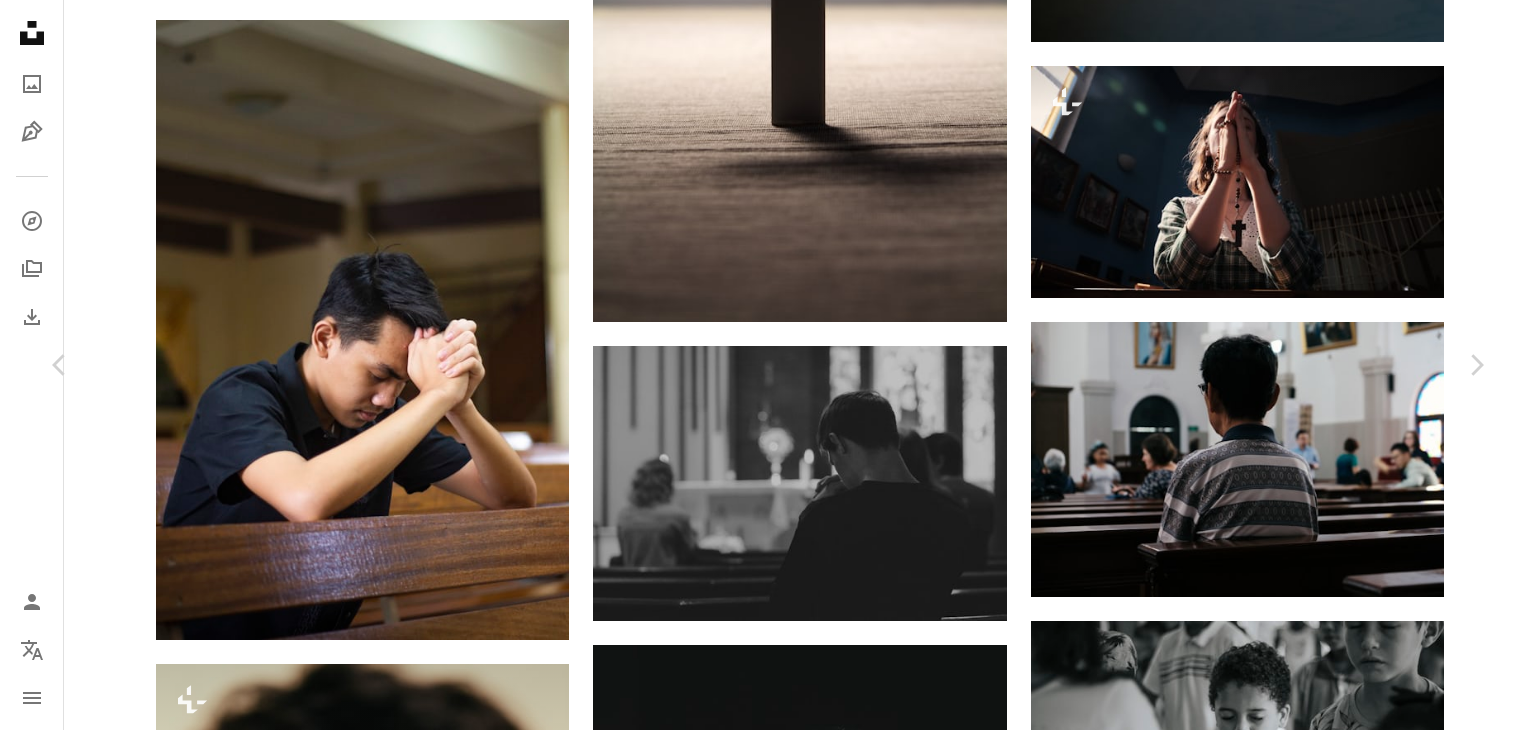 click on "An X shape Chevron left Chevron right [FIRST] [LAST] mreagan A heart A plus sign Download free Chevron down Zoom in Views 40,468 Downloads 183 A forward-right arrow Share Info icon Info More Actions A map marker [CITY], [STATE], [COUNTRY] Calendar outlined Published on [DATE] Camera NIKON CORPORATION, NIKON D610 Safety Free to use under the Unsplash License human grey room wood [COUNTRY] court flooring indoors plywood hardwood [CITY] handrail banister HD Wallpapers Browse premium related images on iStock | Save 20% with code UNSPLASH20 View more on iStock ↗ Related images A heart A plus sign [PERSON] Available for hire A checkmark inside of a circle Arrow pointing down A heart A plus sign [PERSON] Available for hire A checkmark inside of a circle Arrow pointing down A heart A plus sign [PERSON] Available for hire A checkmark inside of a circle Arrow pointing down A heart A plus sign Road Ahead Arrow pointing down Plus sign for Unsplash+ A heart A plus sign Getty Images For Unsplash+" at bounding box center (768, 20989) 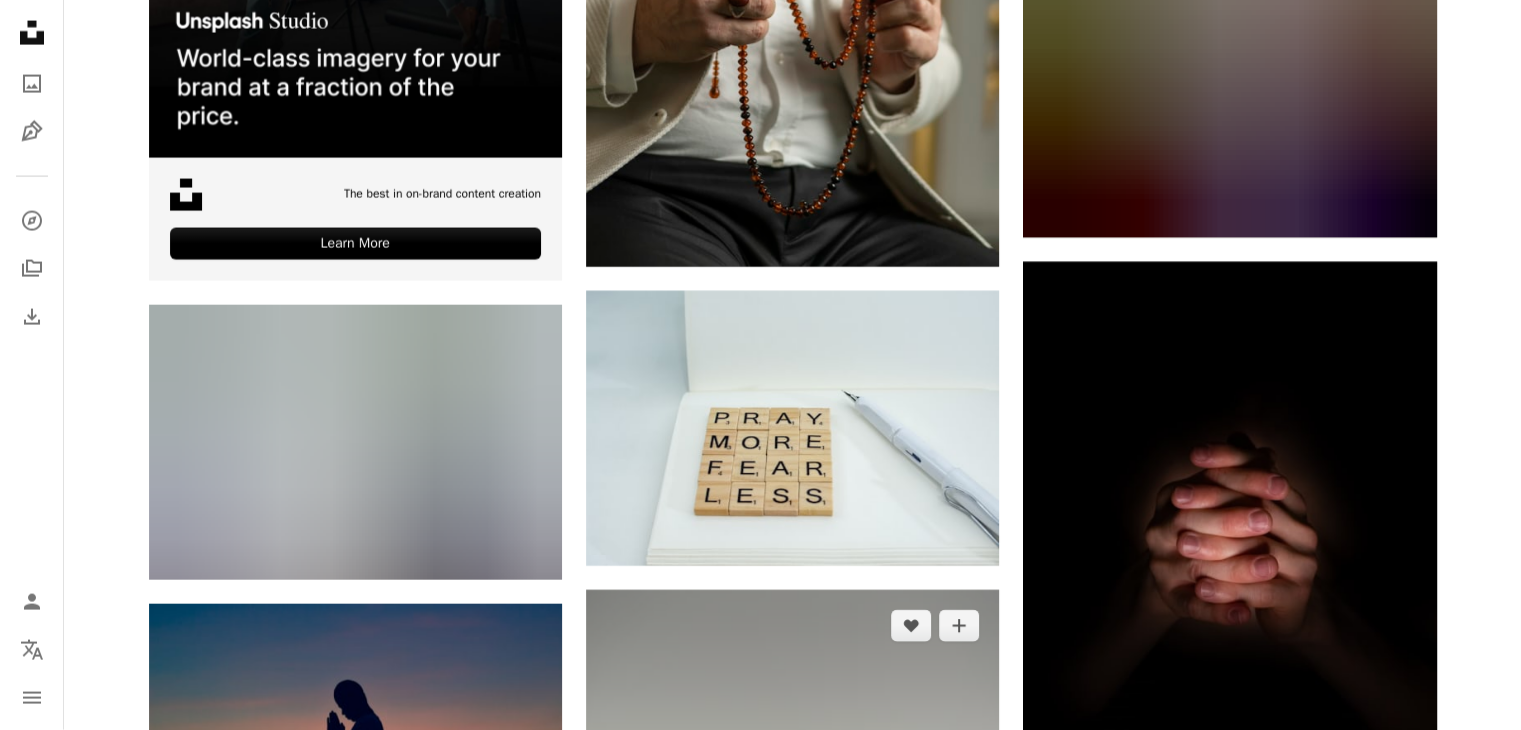 scroll, scrollTop: 4900, scrollLeft: 0, axis: vertical 